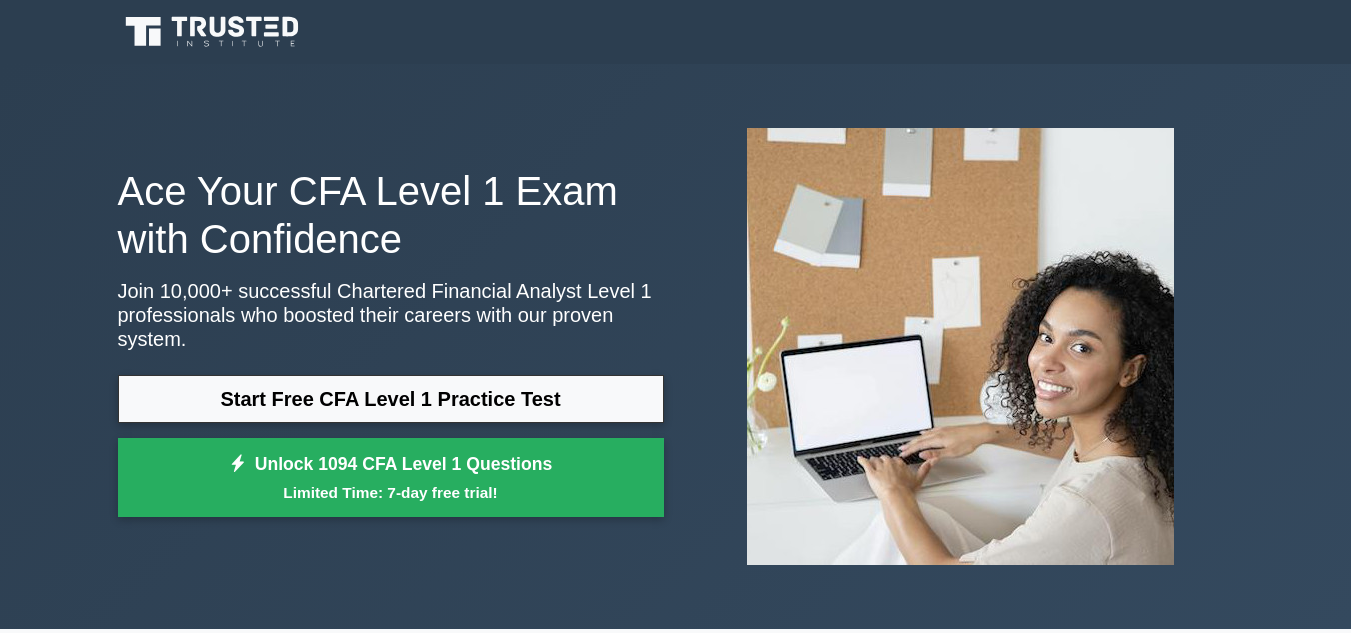 scroll, scrollTop: 287, scrollLeft: 0, axis: vertical 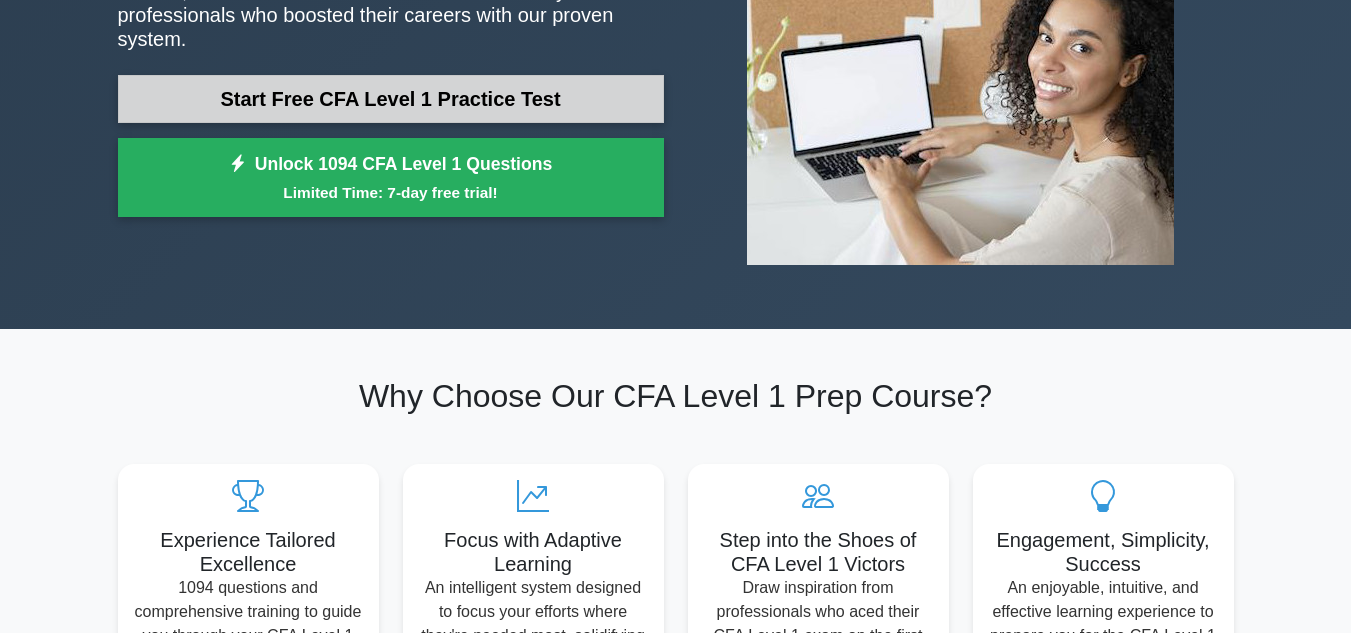 click on "Start Free CFA Level 1 Practice Test" at bounding box center [391, 99] 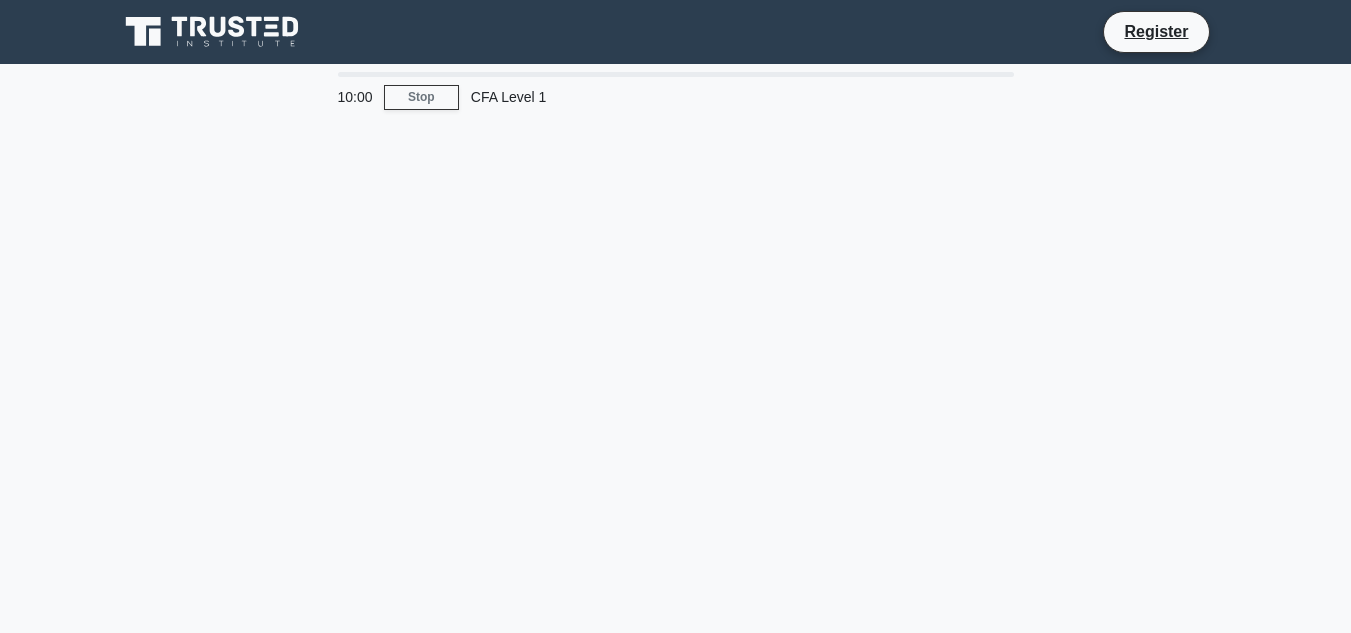 scroll, scrollTop: 0, scrollLeft: 0, axis: both 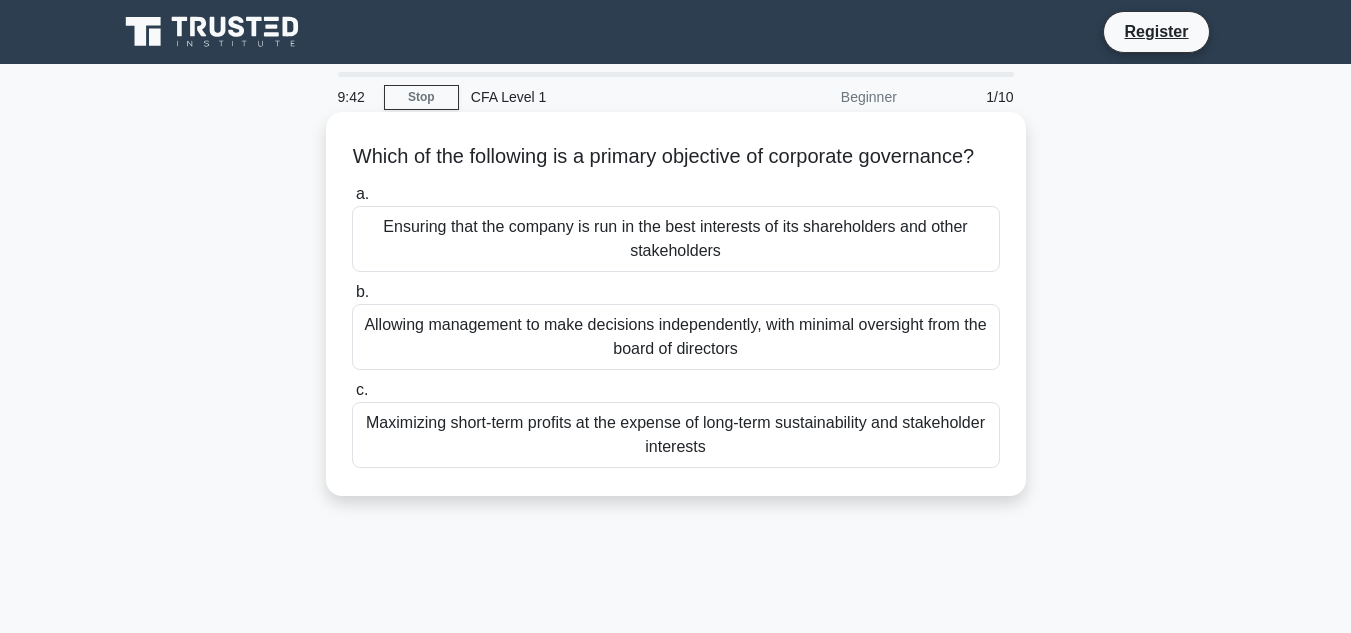 click on "Ensuring that the company is run in the best interests of its shareholders and other stakeholders" at bounding box center [676, 239] 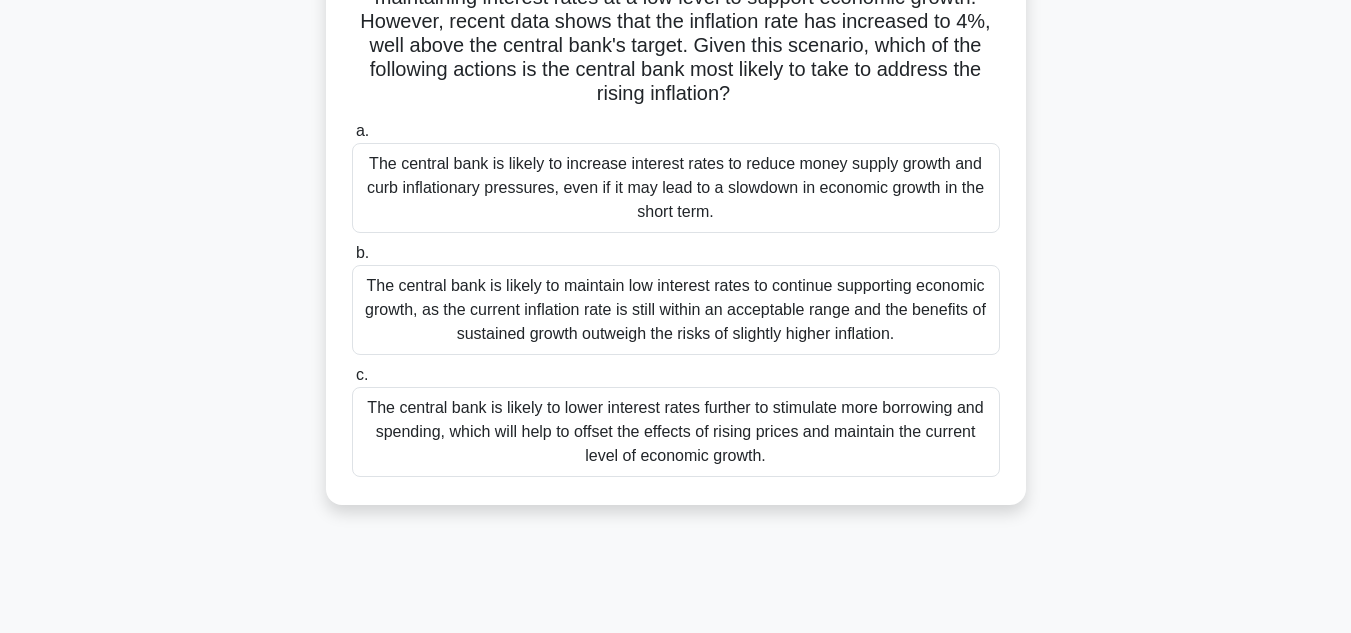 scroll, scrollTop: 232, scrollLeft: 0, axis: vertical 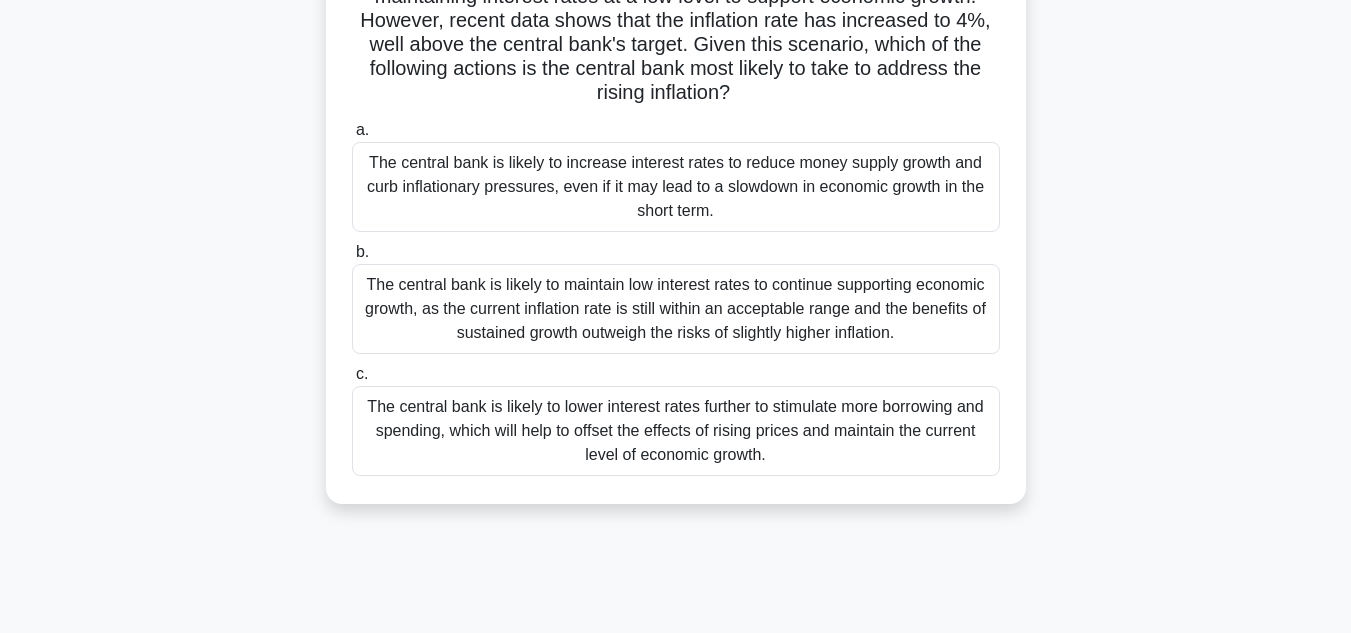 click on "The central bank is likely to lower interest rates further to stimulate more borrowing and spending, which will help to offset the effects of rising prices and maintain the current level of economic growth." at bounding box center [676, 431] 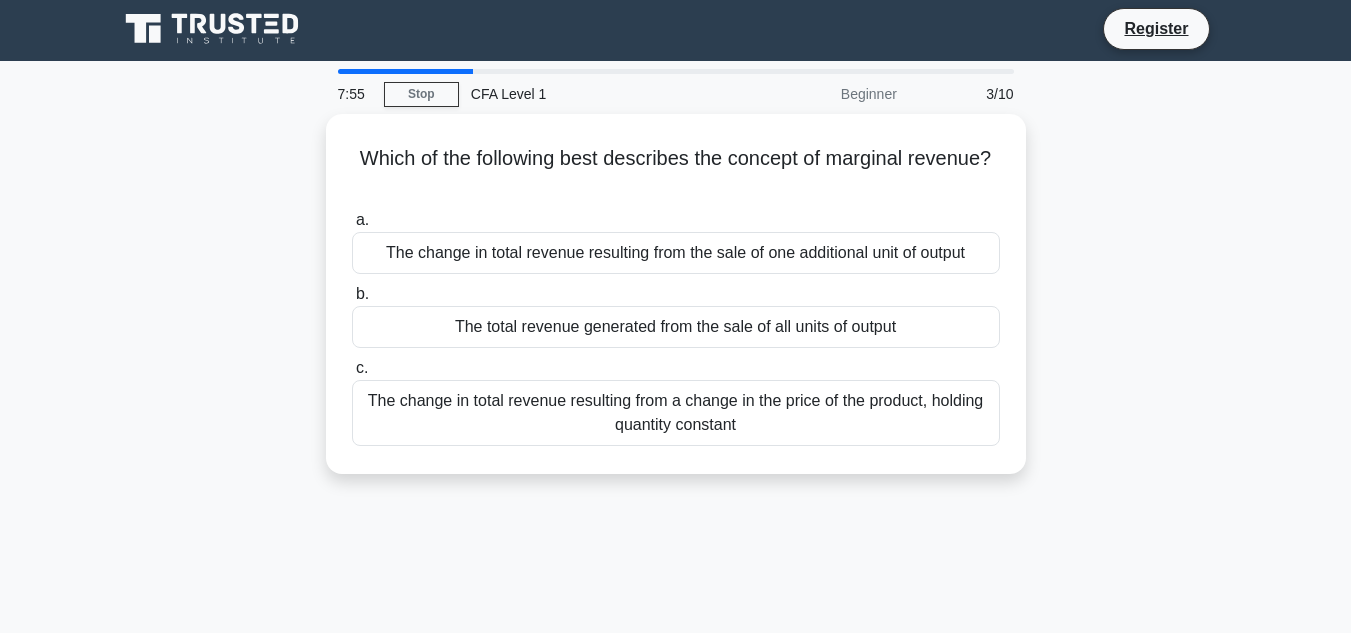 scroll, scrollTop: 0, scrollLeft: 0, axis: both 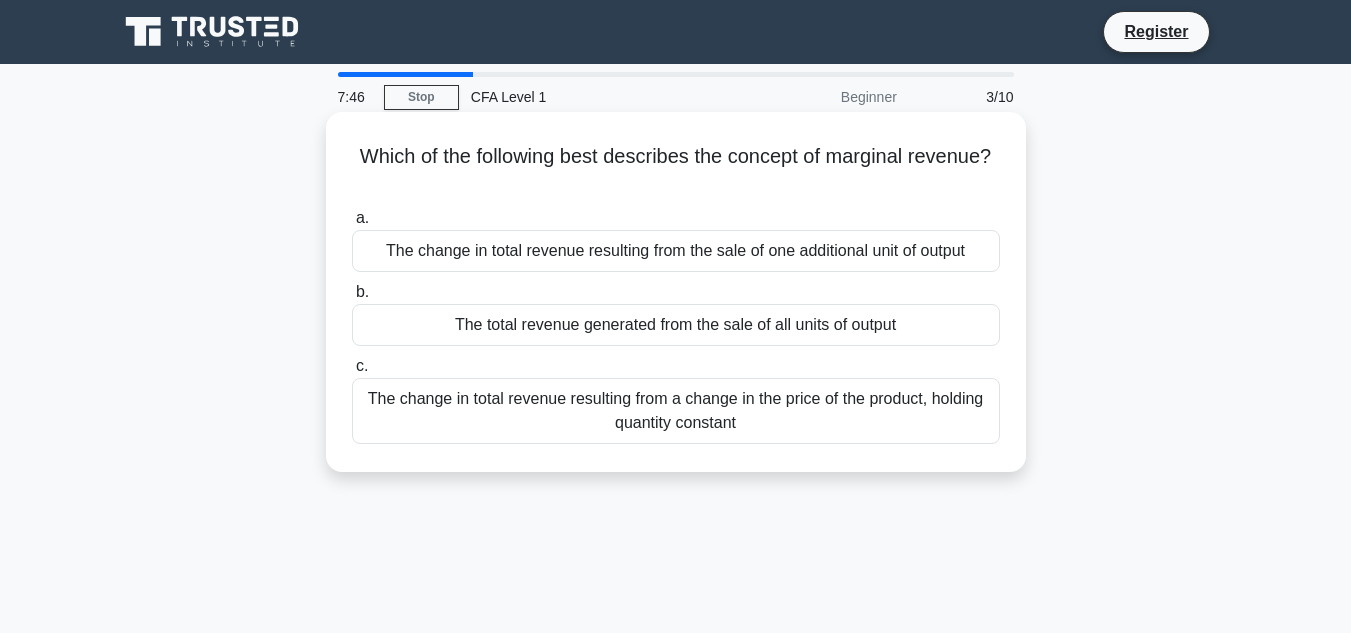 click on "The change in total revenue resulting from the sale of one additional unit of output" at bounding box center [676, 251] 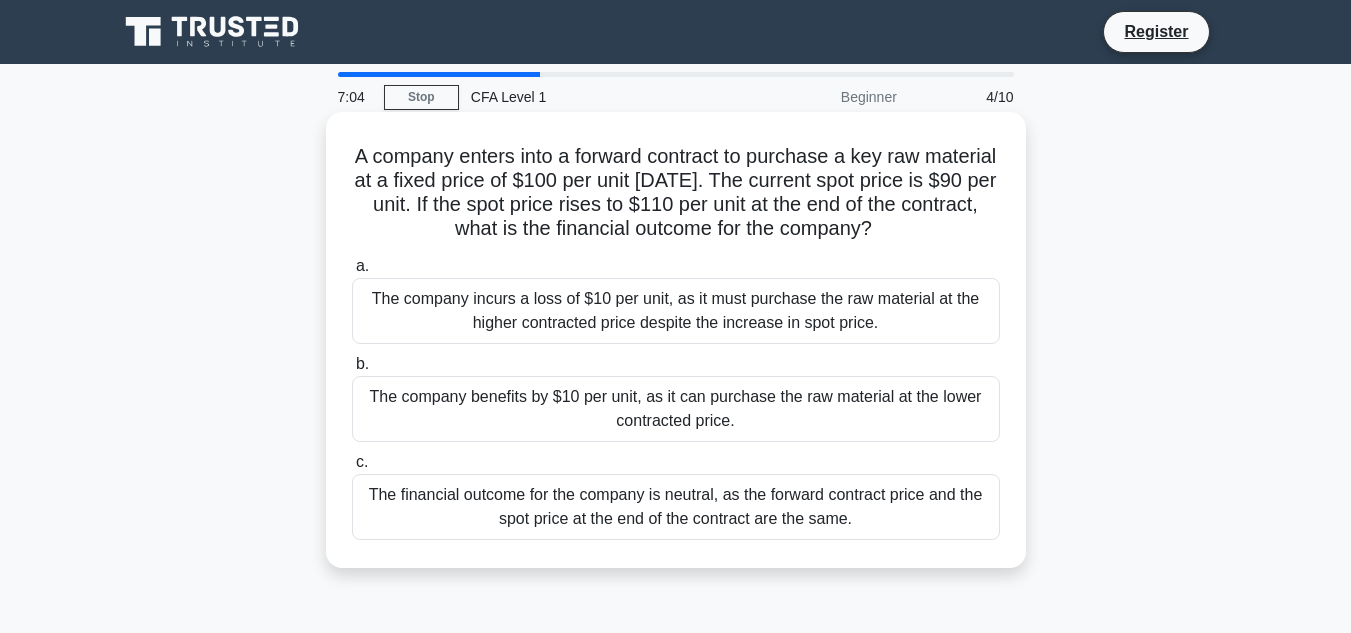 click on "The company benefits by $10 per unit, as it can purchase the raw material at the lower contracted price." at bounding box center (676, 409) 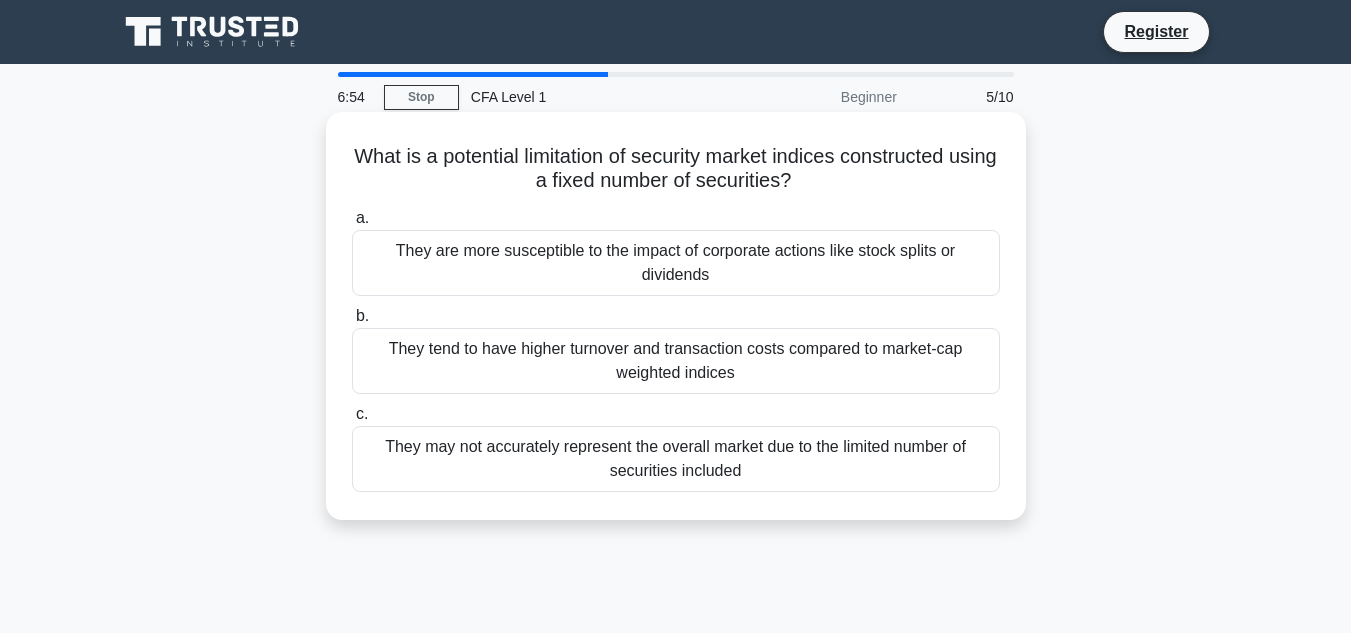 click on "They tend to have higher turnover and transaction costs compared to market-cap weighted indices" at bounding box center (676, 361) 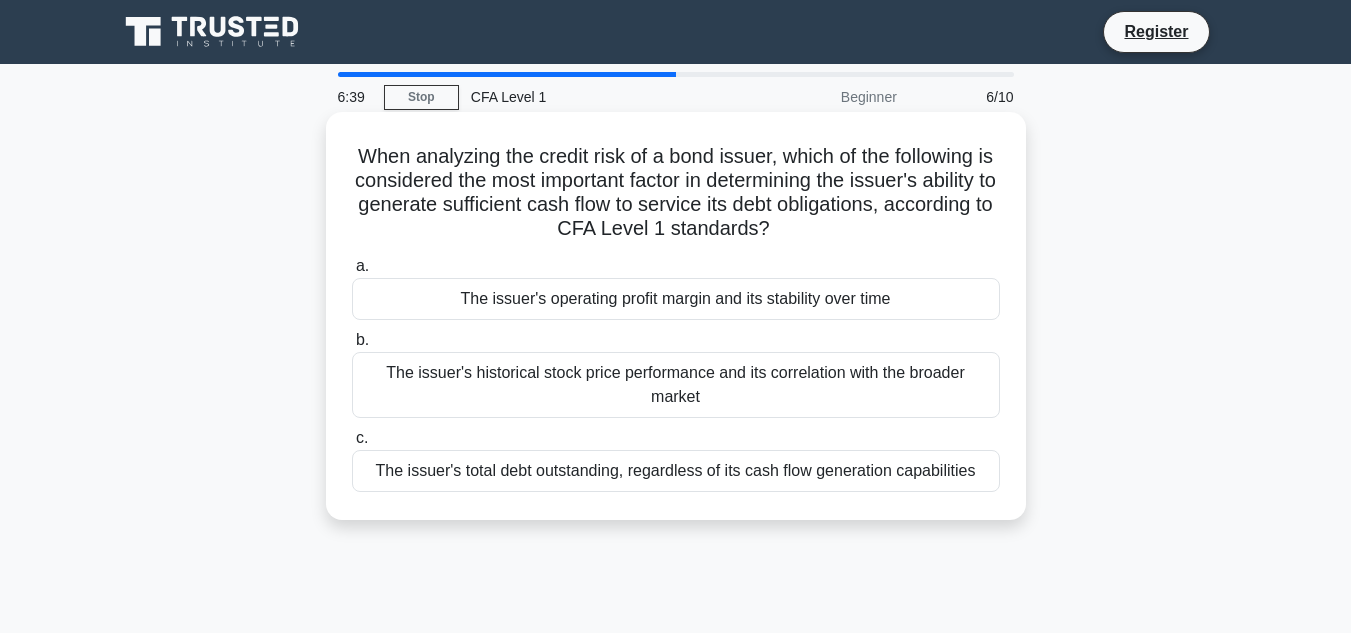 click on "The issuer's historical stock price performance and its correlation with the broader market" at bounding box center [676, 385] 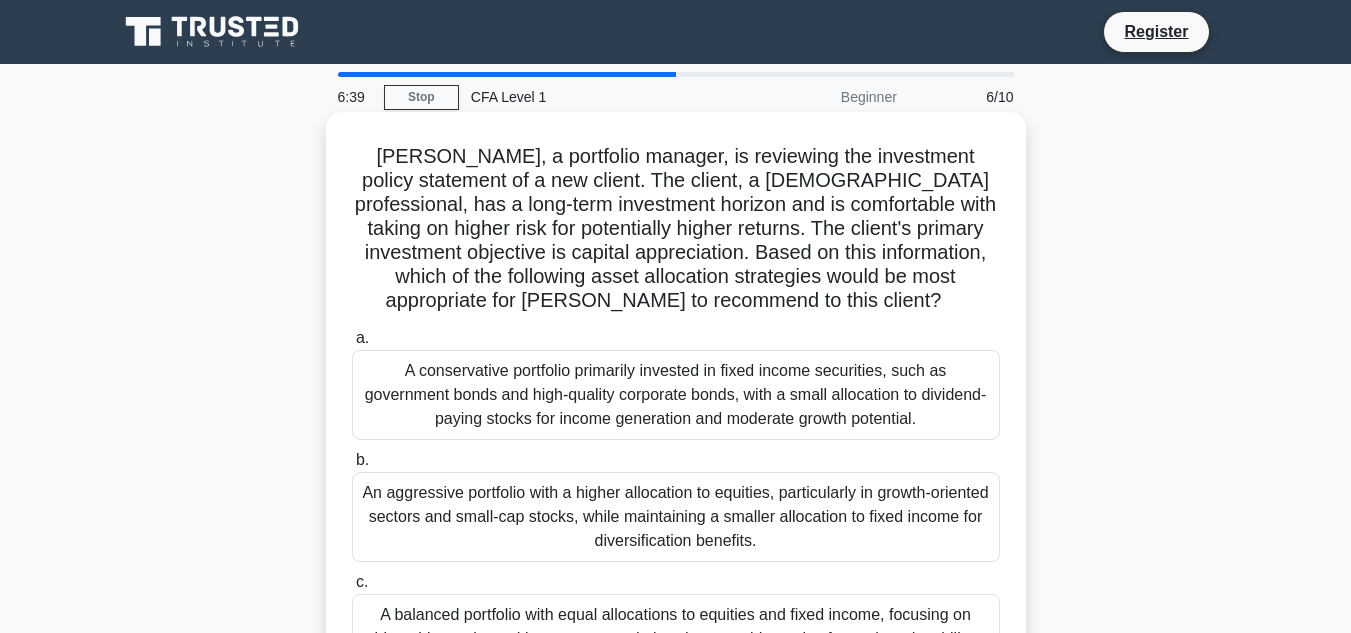 click on "A conservative portfolio primarily invested in fixed income securities, such as government bonds and high-quality corporate bonds, with a small allocation to dividend-paying stocks for income generation and moderate growth potential." at bounding box center (676, 395) 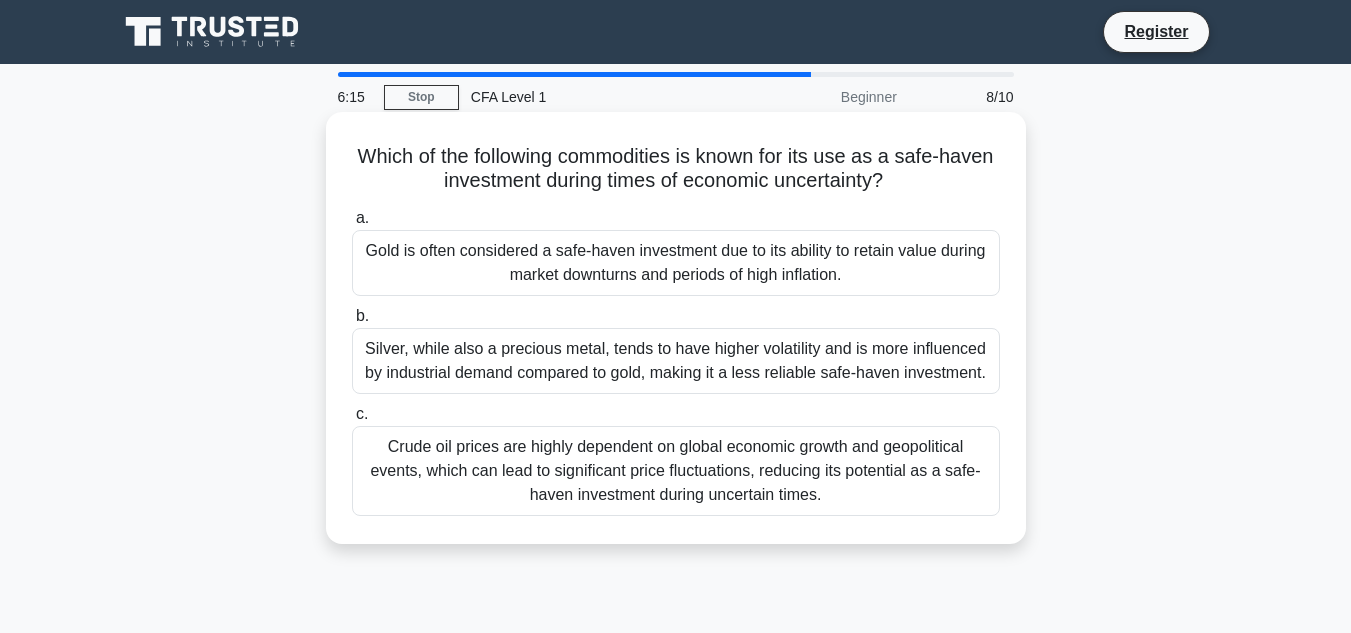 click on "Gold is often considered a safe-haven investment due to its ability to retain value during market downturns and periods of high inflation." at bounding box center (676, 263) 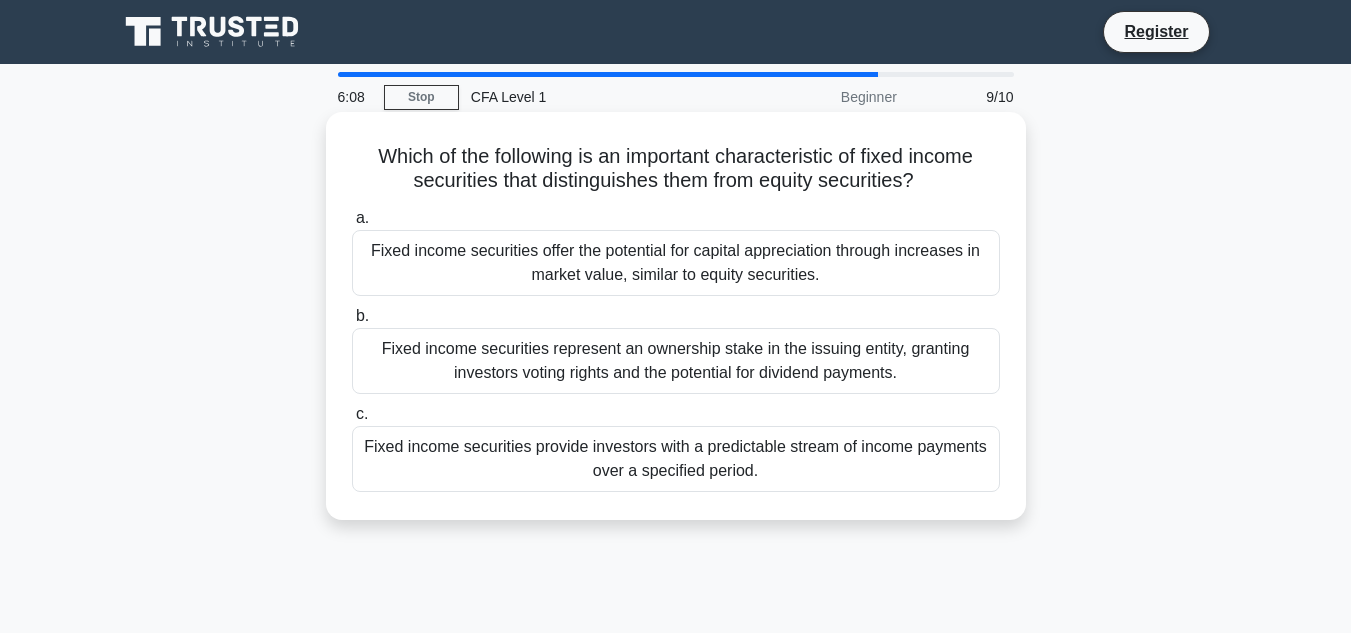 click on "Fixed income securities represent an ownership stake in the issuing entity, granting investors voting rights and the potential for dividend payments." at bounding box center [676, 361] 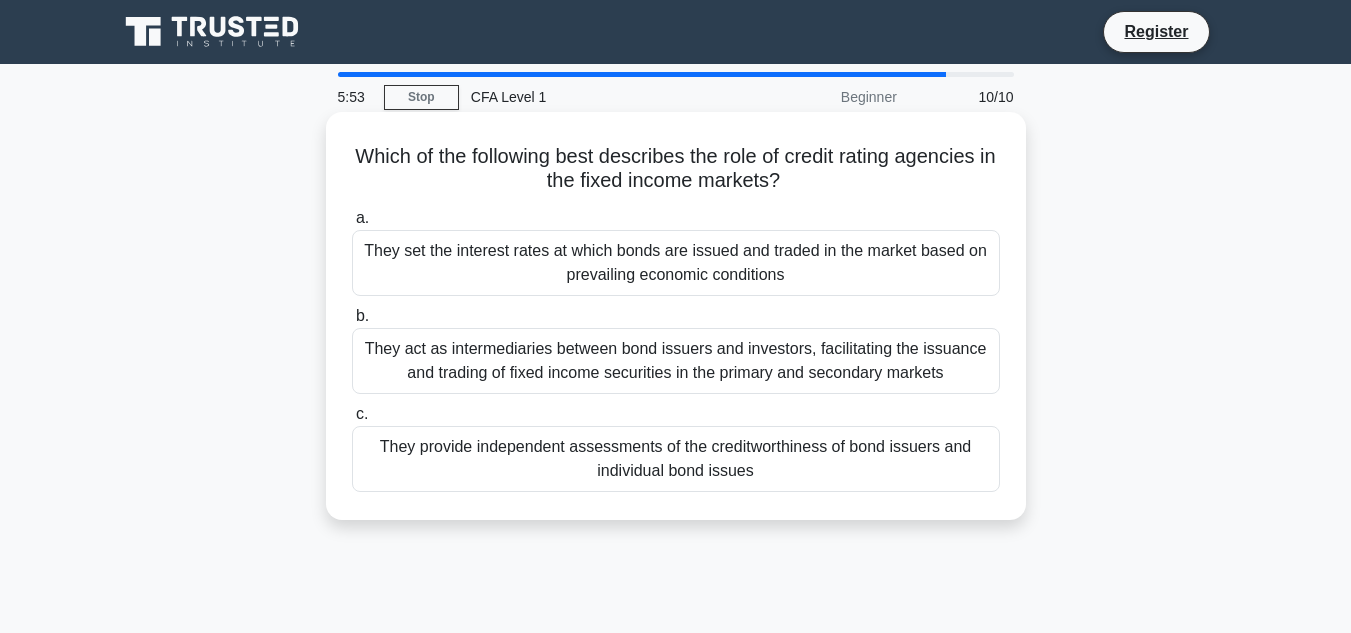 click on "They provide independent assessments of the creditworthiness of bond issuers and individual bond issues" at bounding box center [676, 459] 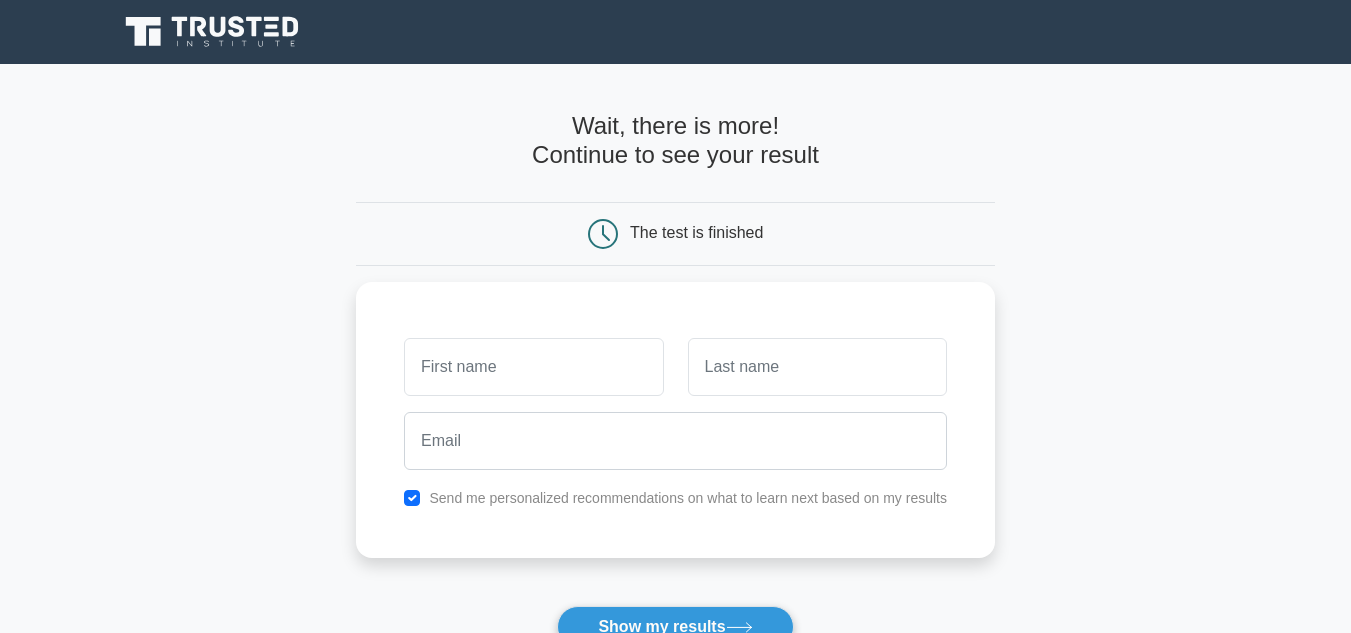 scroll, scrollTop: 0, scrollLeft: 0, axis: both 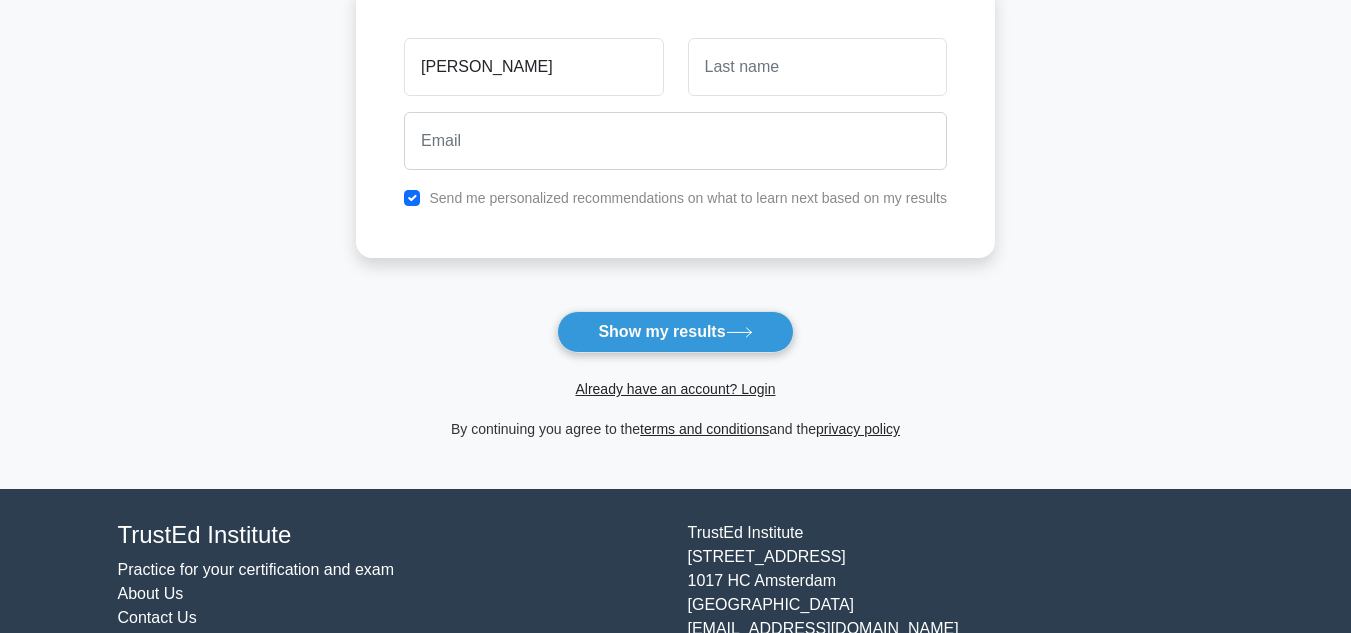type on "TWINKAL" 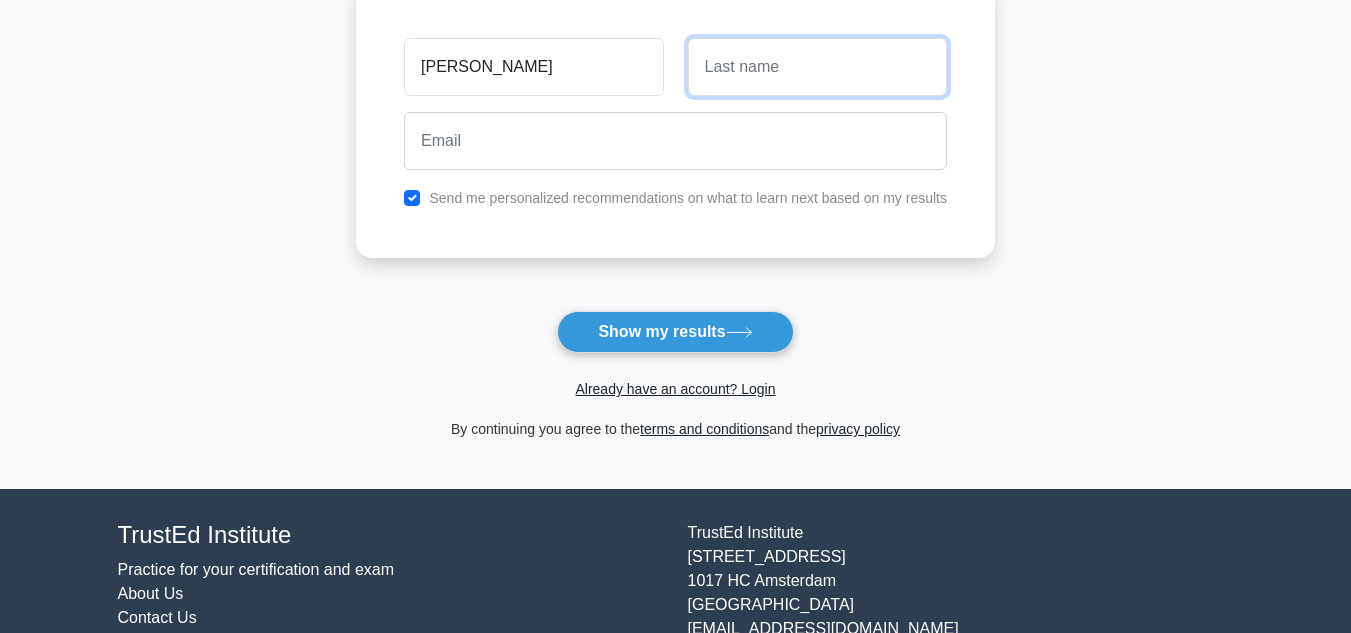 click at bounding box center [817, 67] 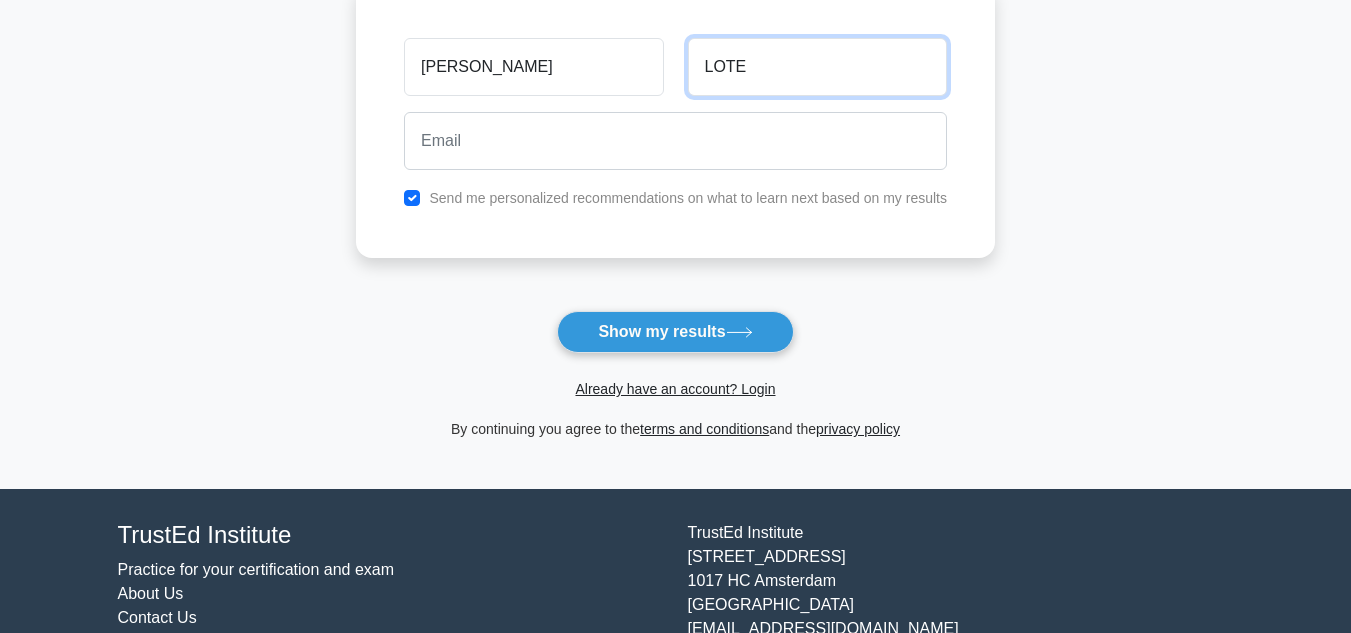 type on "LOTE" 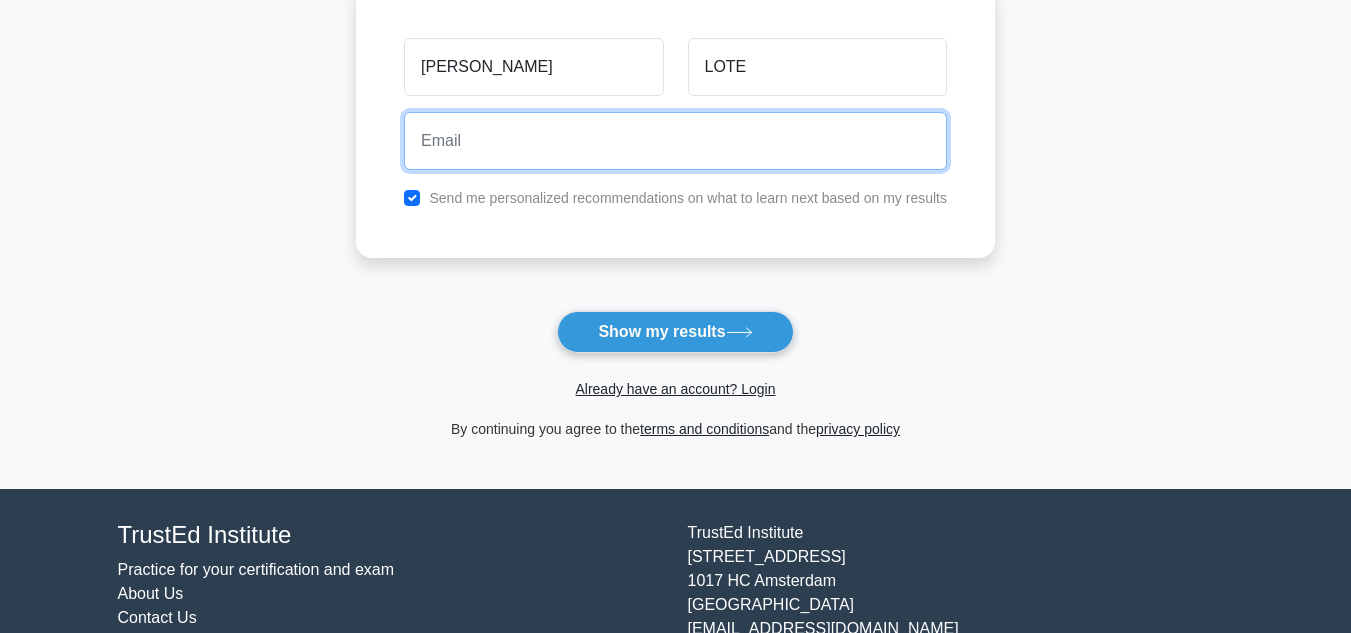 click at bounding box center (675, 141) 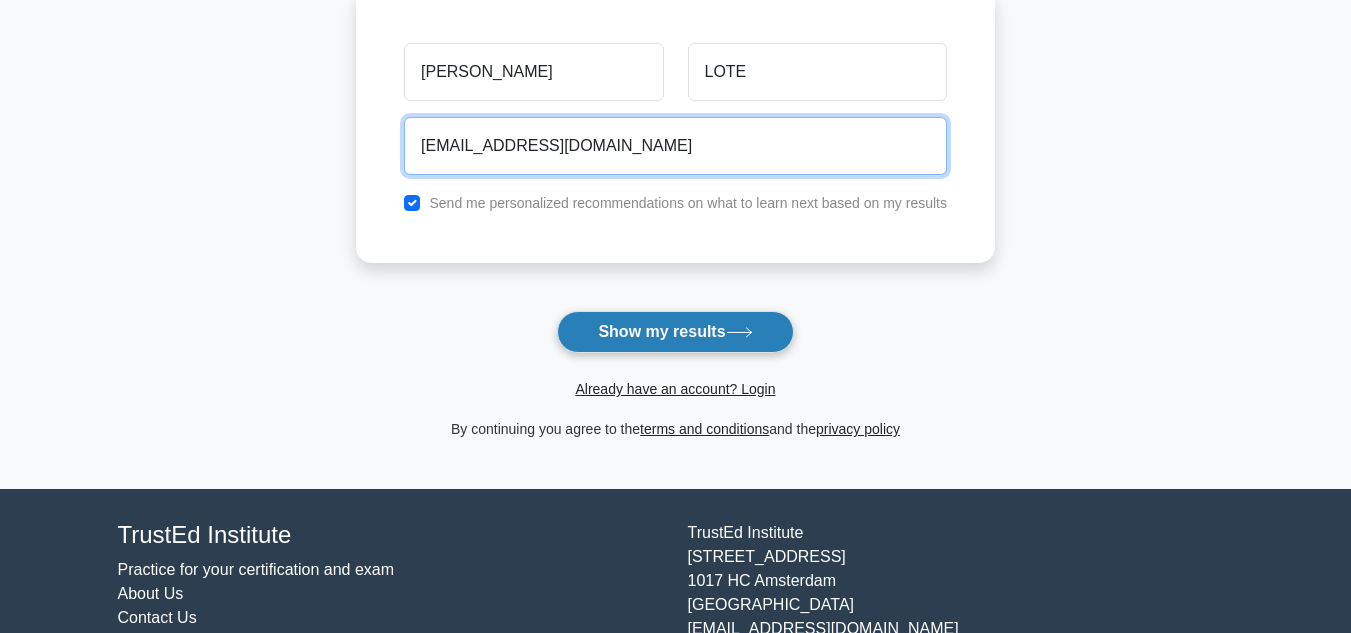 type on "twinkallote12@GMAIL.COM" 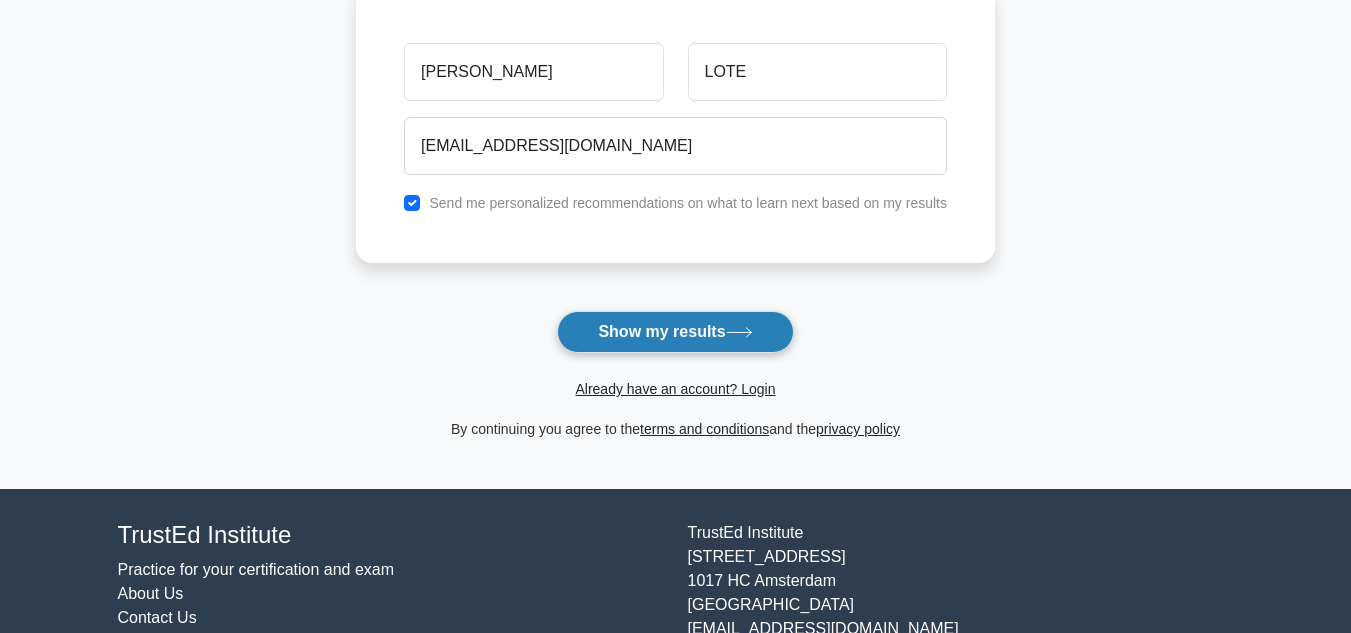 click on "Show my results" at bounding box center [675, 332] 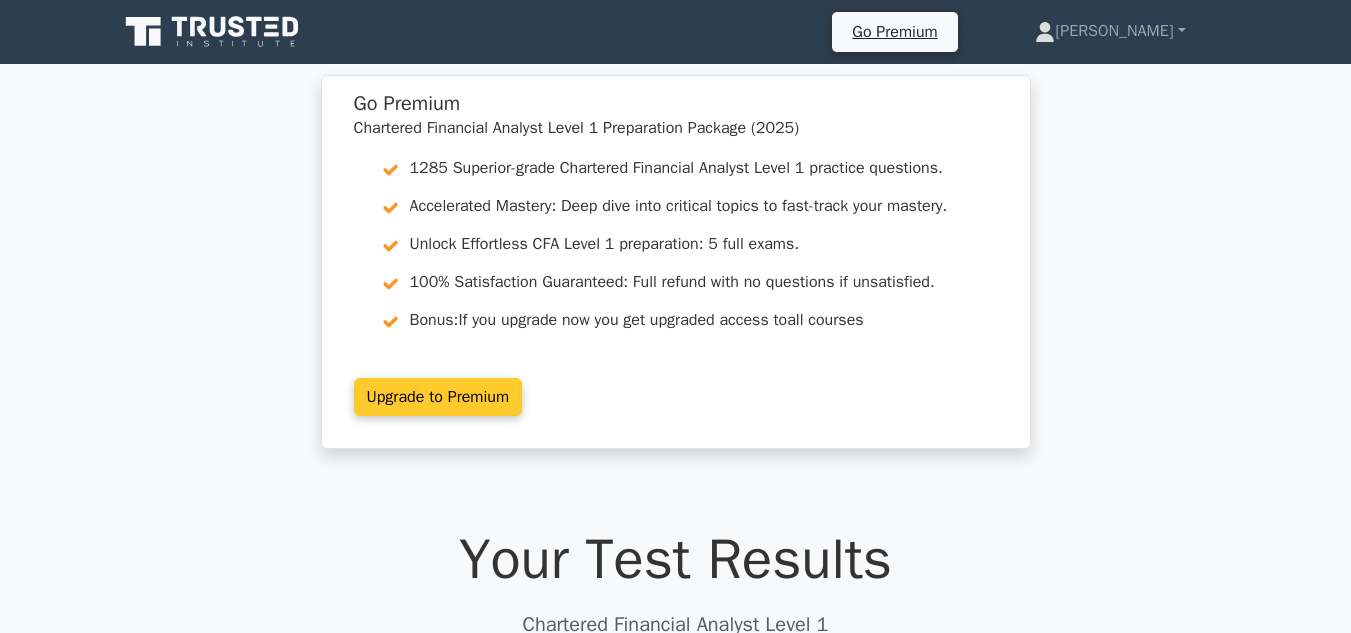 scroll, scrollTop: 0, scrollLeft: 0, axis: both 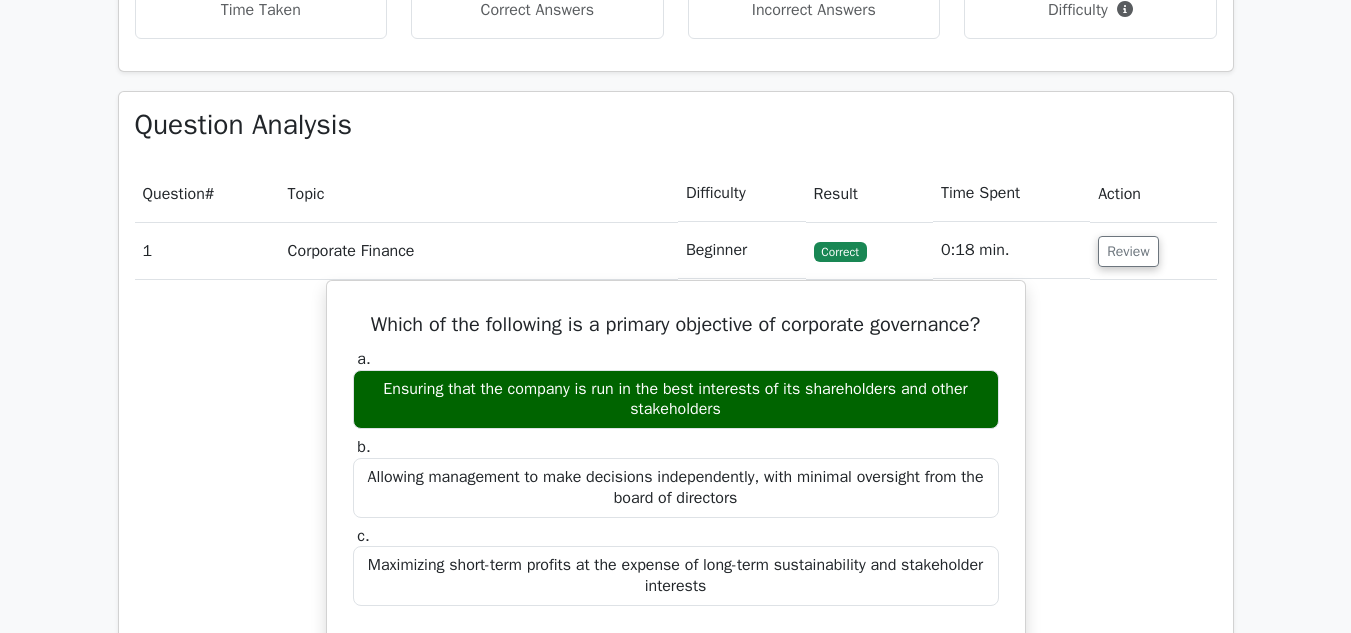 click on "Which of the following is a primary objective of corporate governance?
a.
Ensuring that the company is run in the best interests of its shareholders and other stakeholders
b.
c." at bounding box center (676, 712) 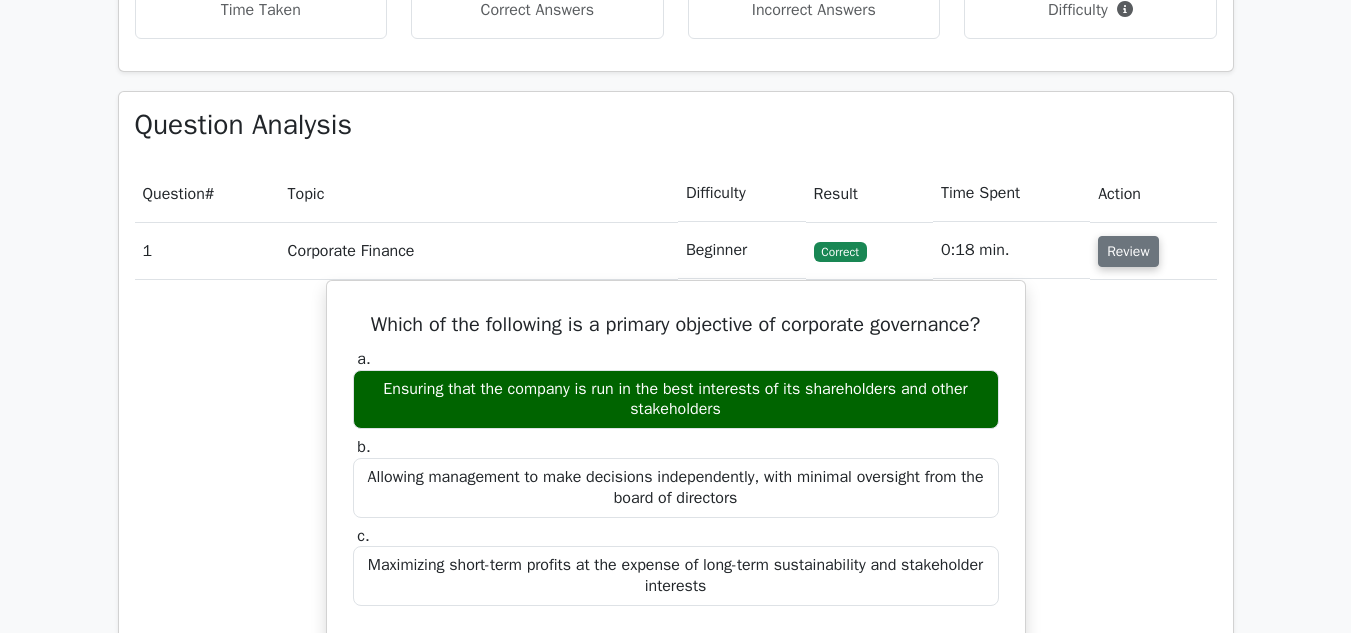 click on "Review" at bounding box center [1128, 251] 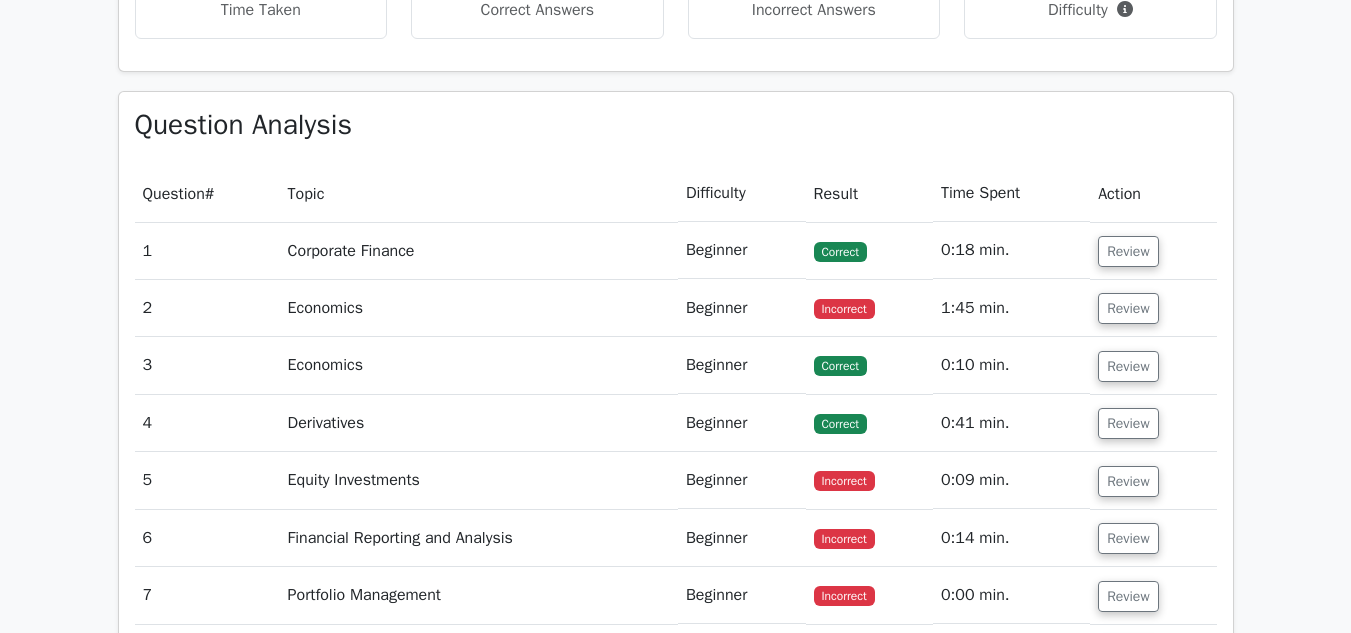 click on "Beginner" at bounding box center [742, 308] 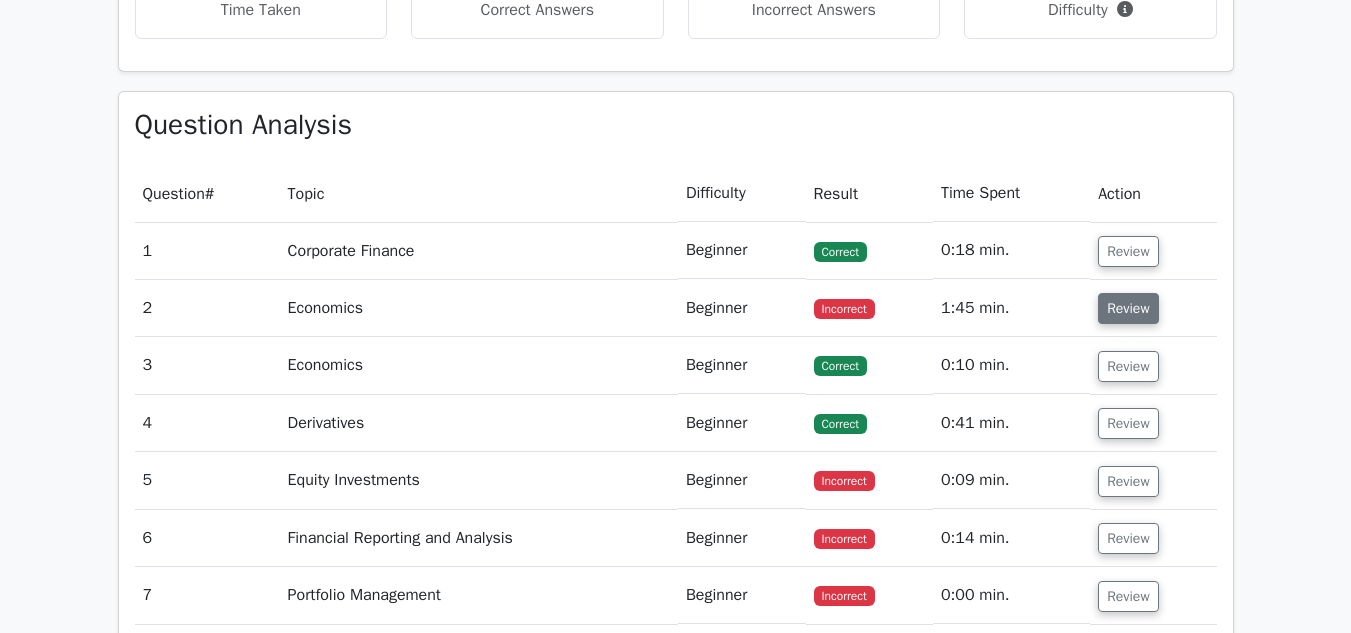click on "Review" at bounding box center (1128, 308) 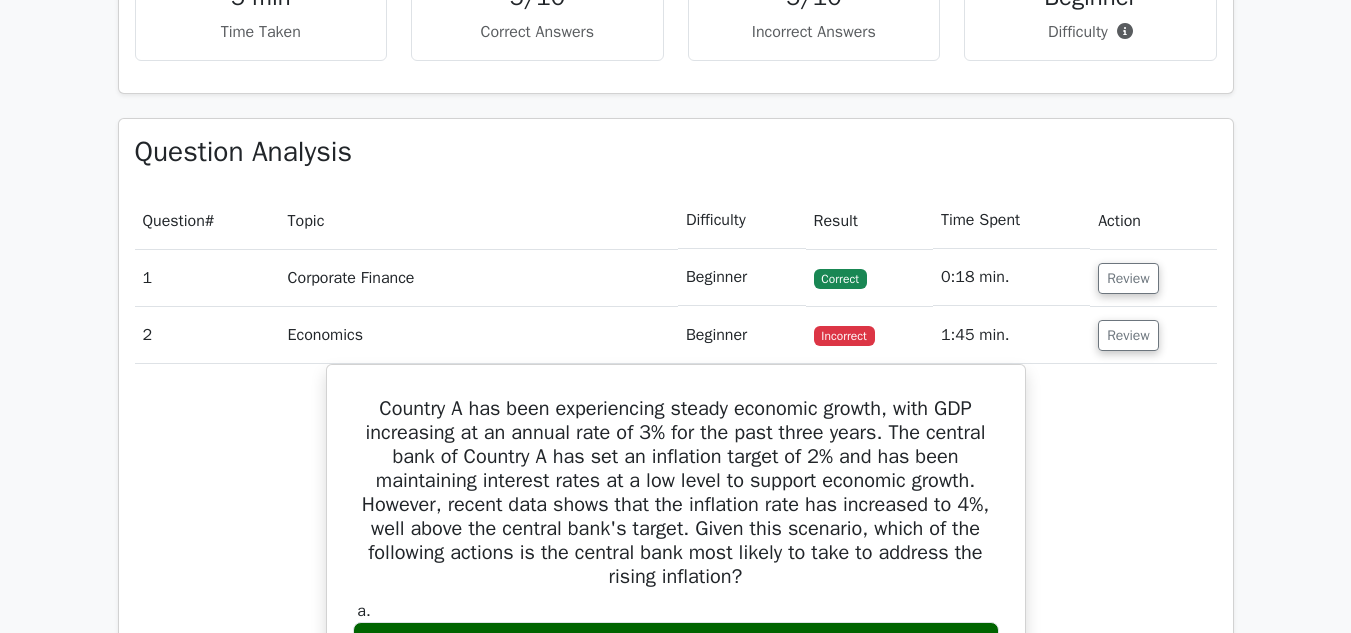 scroll, scrollTop: 1387, scrollLeft: 0, axis: vertical 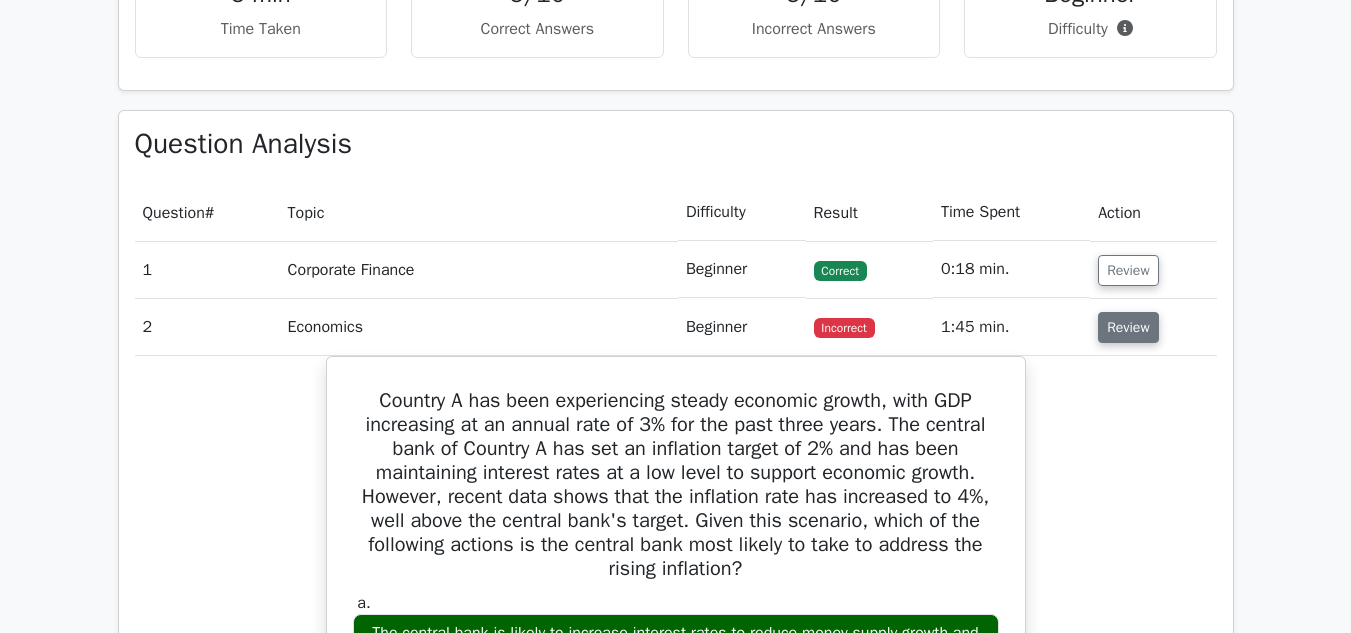 click on "Review" at bounding box center [1128, 327] 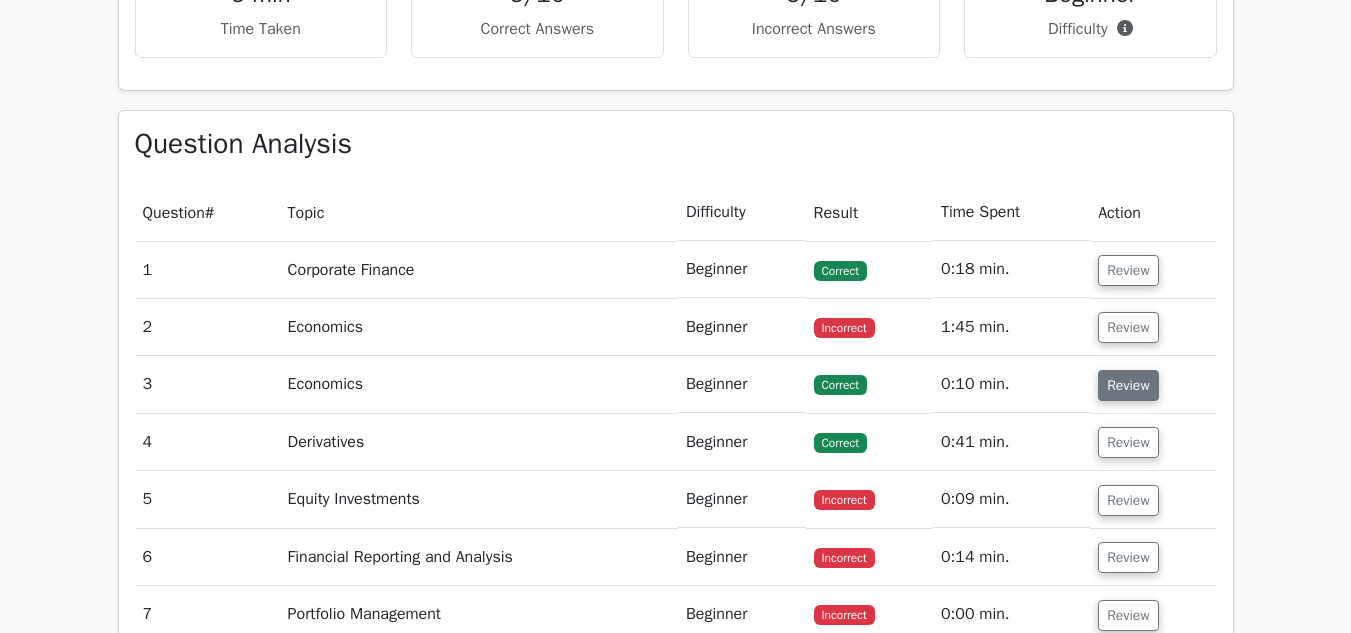 click on "Review" at bounding box center [1128, 385] 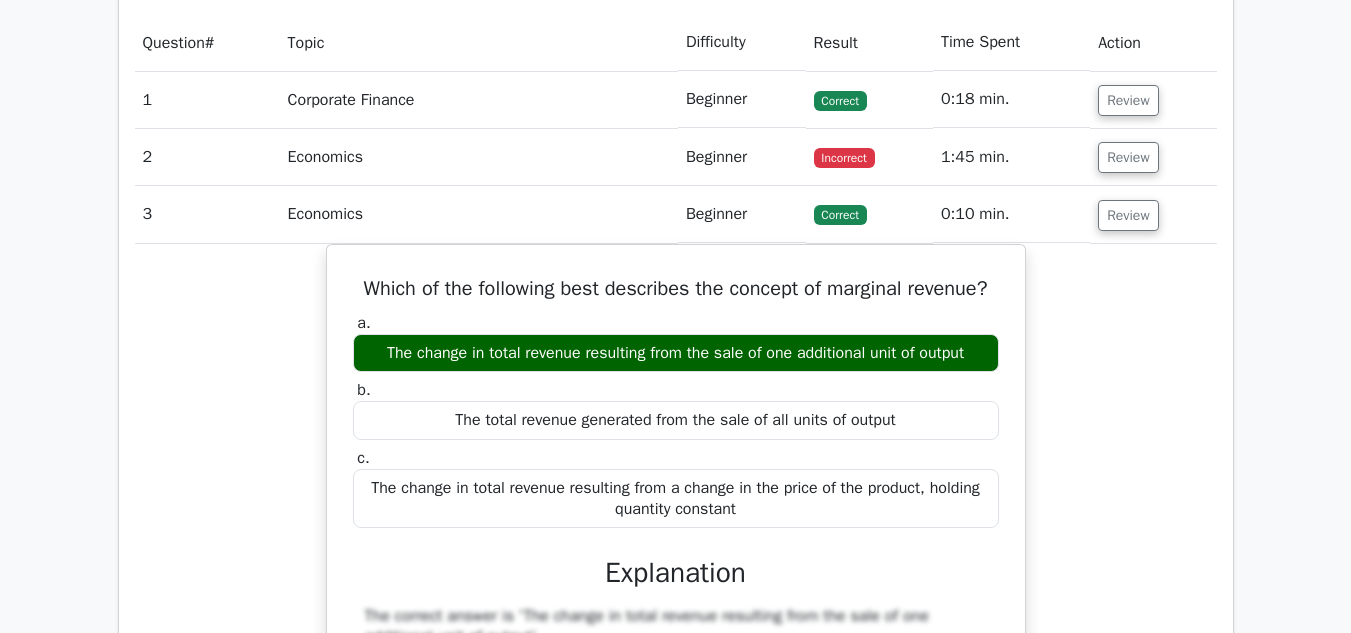 scroll, scrollTop: 1560, scrollLeft: 0, axis: vertical 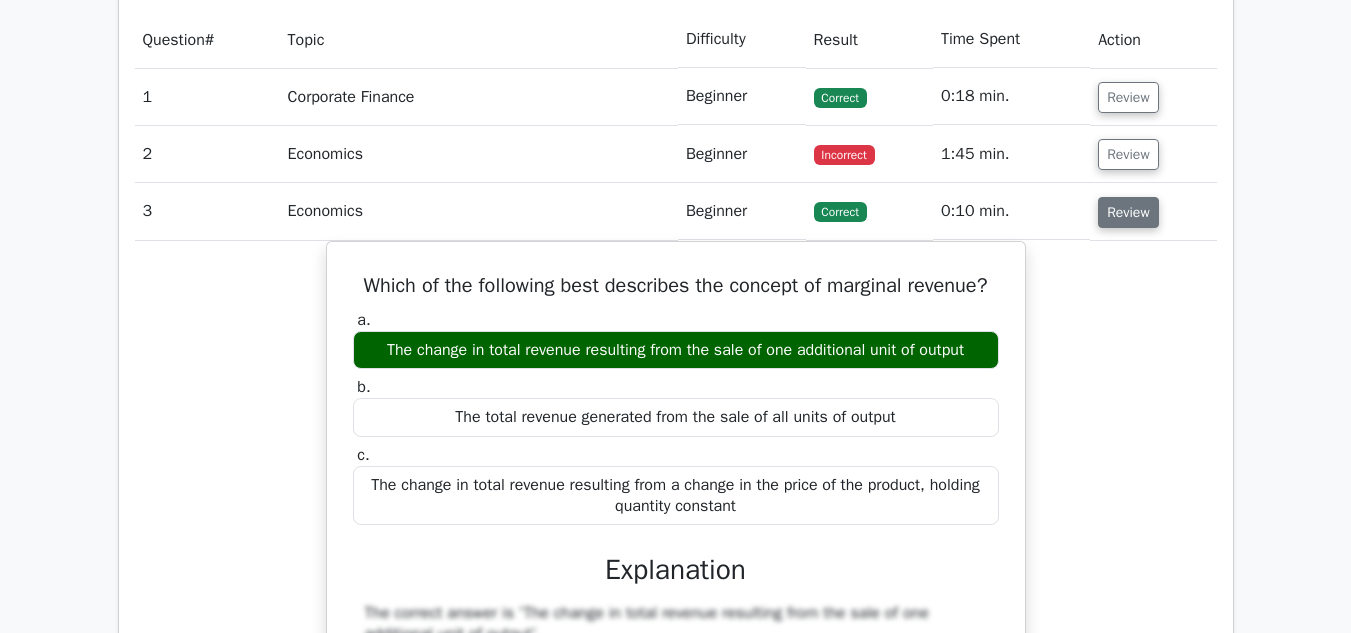click on "Review" at bounding box center (1128, 212) 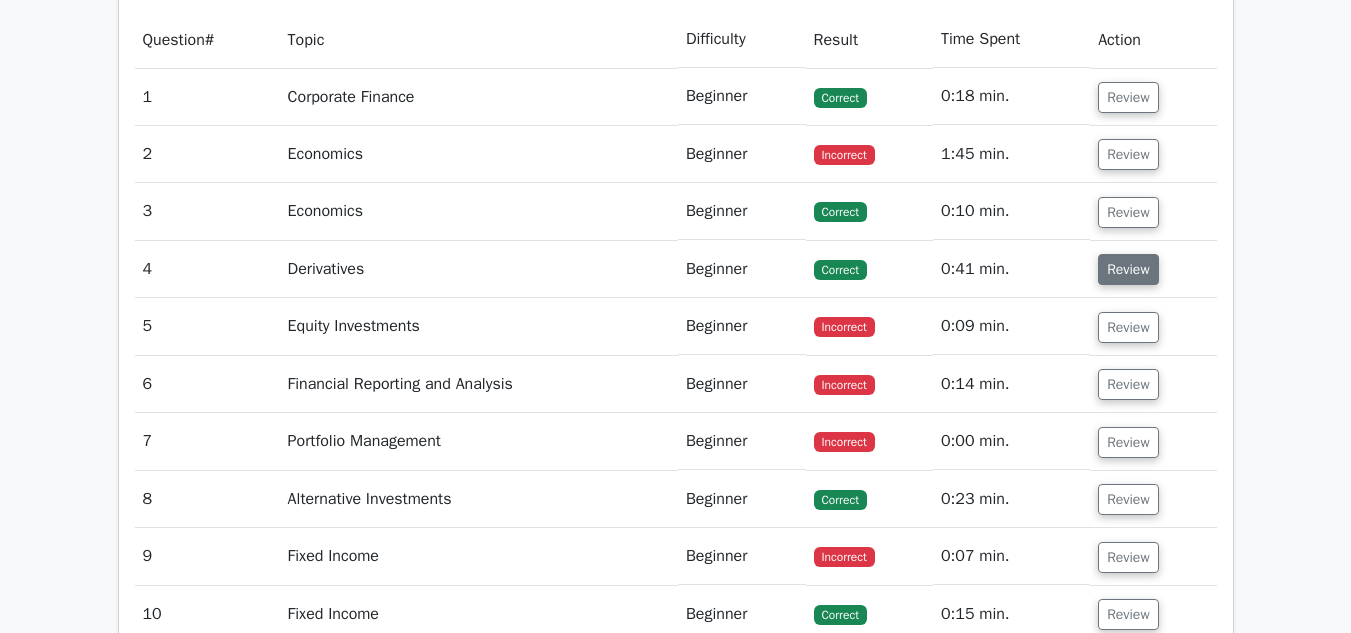 click on "Review" at bounding box center [1128, 269] 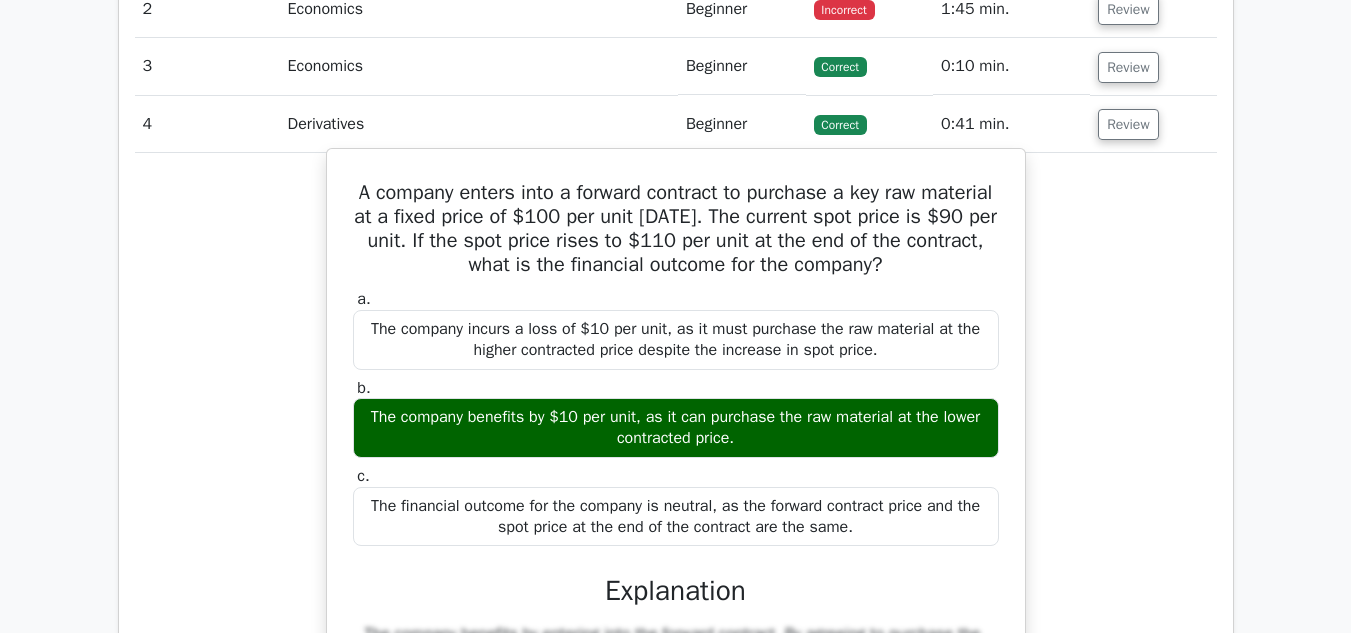 scroll, scrollTop: 1709, scrollLeft: 0, axis: vertical 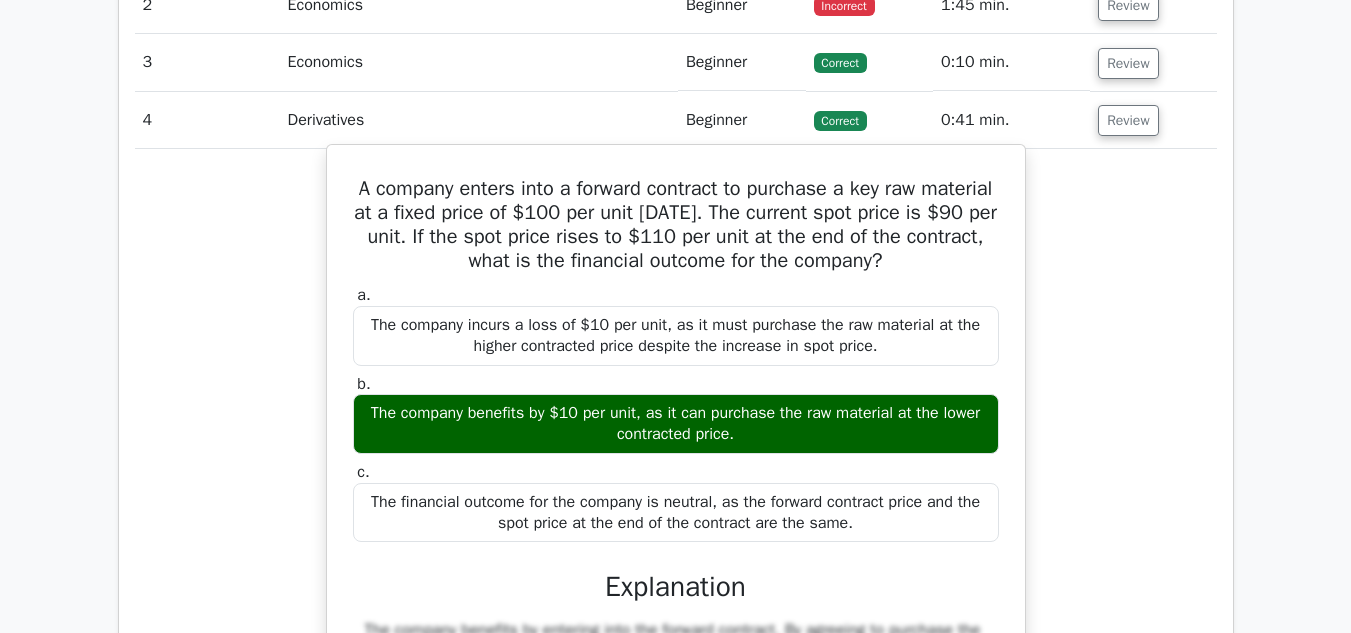 click on "The company benefits by $10 per unit, as it can purchase the raw material at the lower contracted price." at bounding box center (676, 424) 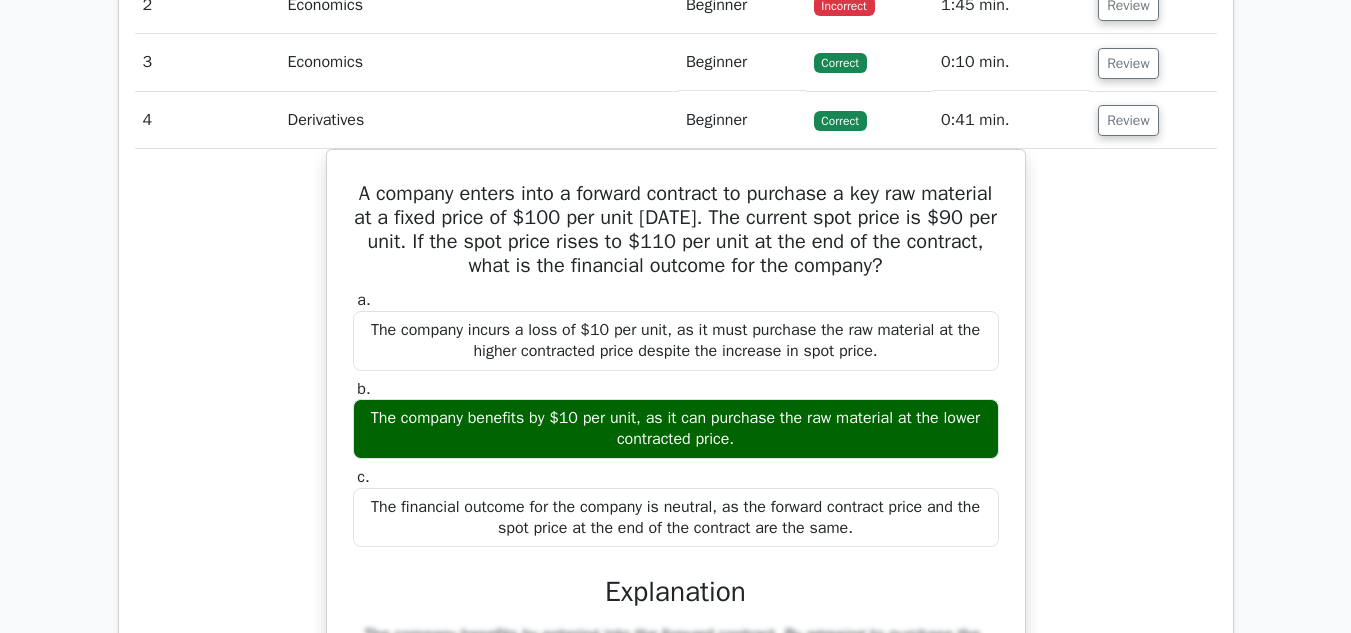 click on "Review" at bounding box center [1153, 120] 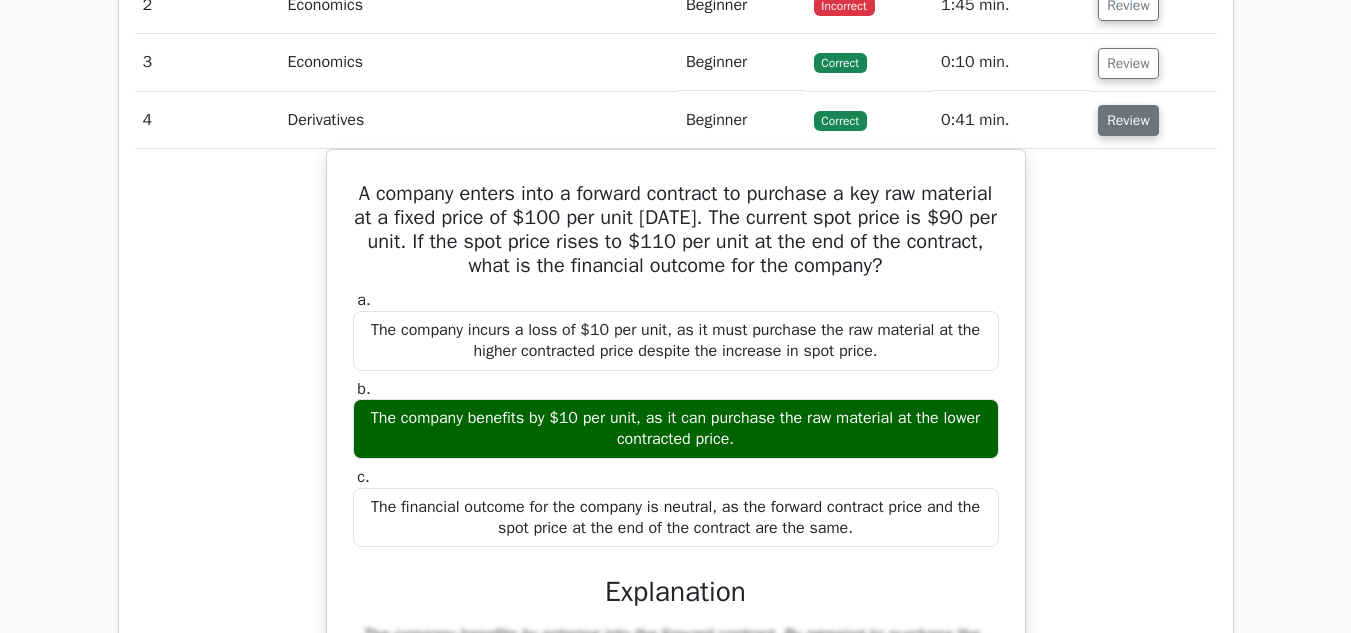 click on "Review" at bounding box center (1128, 120) 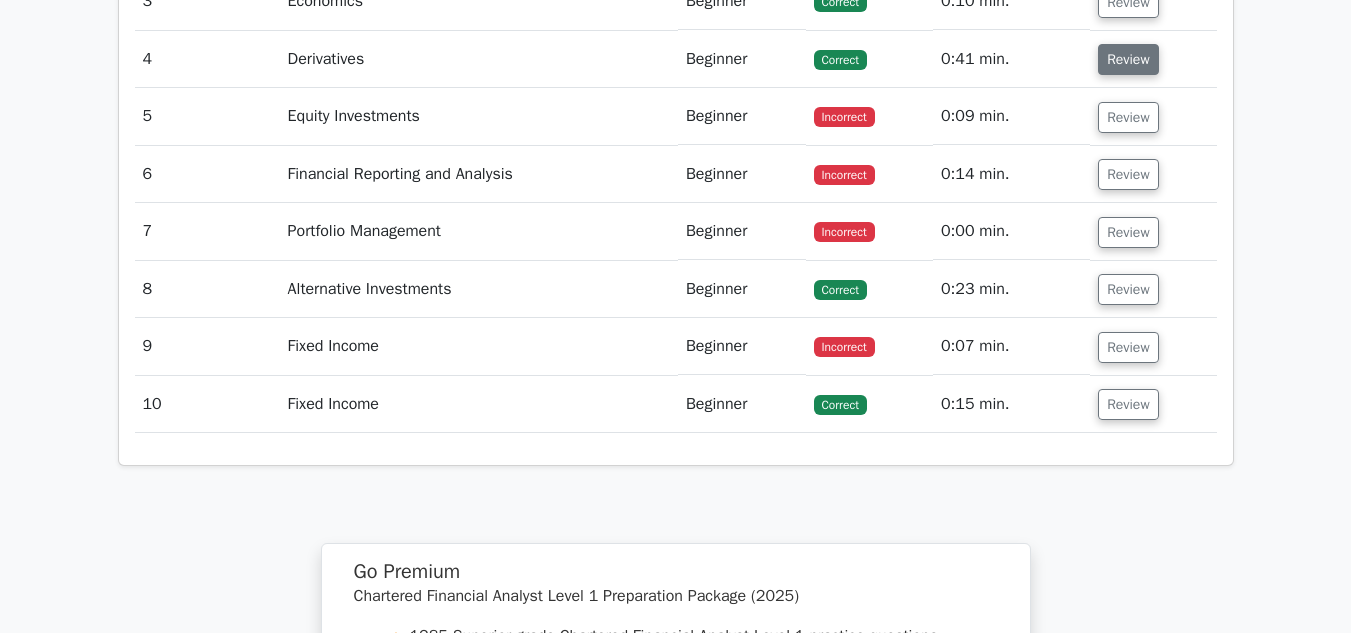 scroll, scrollTop: 1773, scrollLeft: 0, axis: vertical 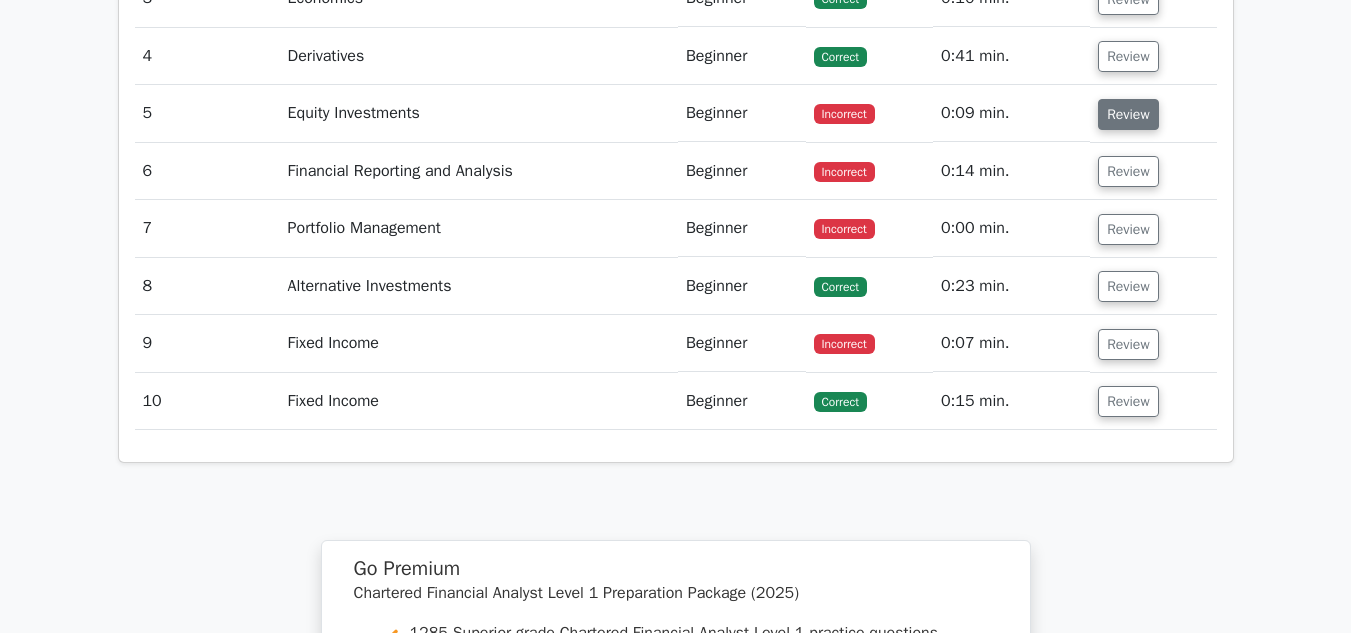 click on "Review" at bounding box center [1128, 114] 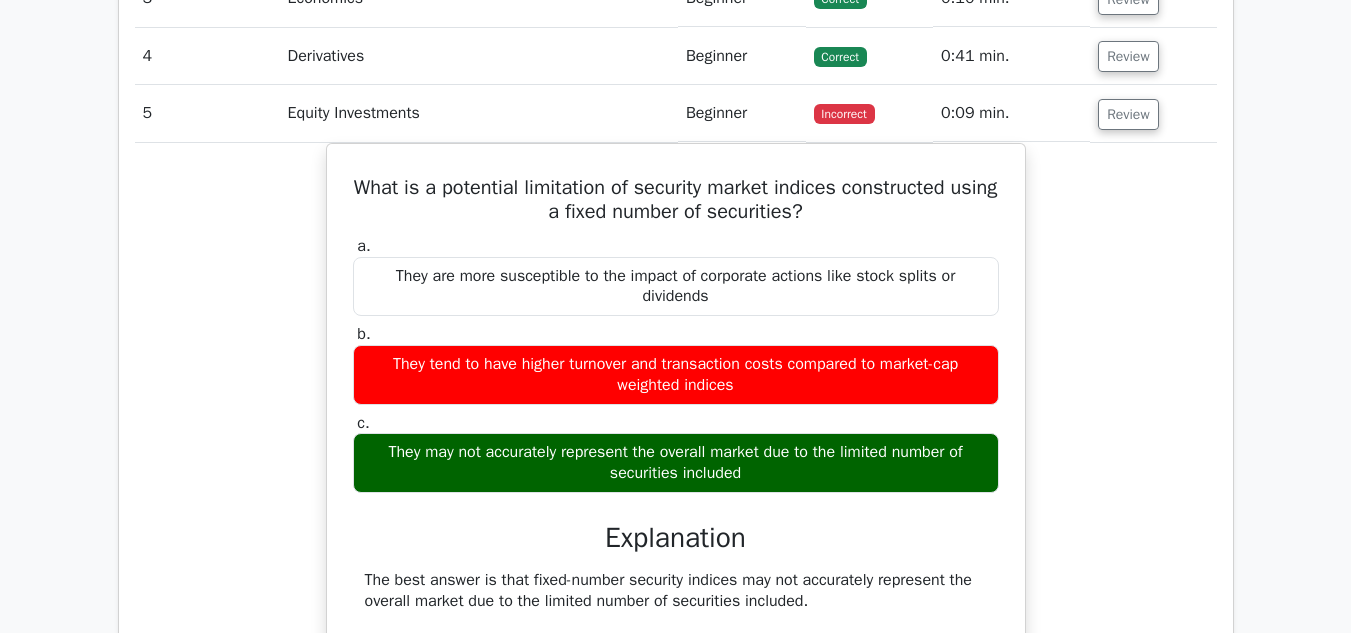 click on "What is a potential limitation of security market indices constructed using a fixed number of securities?
a.
They are more susceptible to the impact of corporate actions like stock splits or dividends
b.
c." at bounding box center [676, 535] 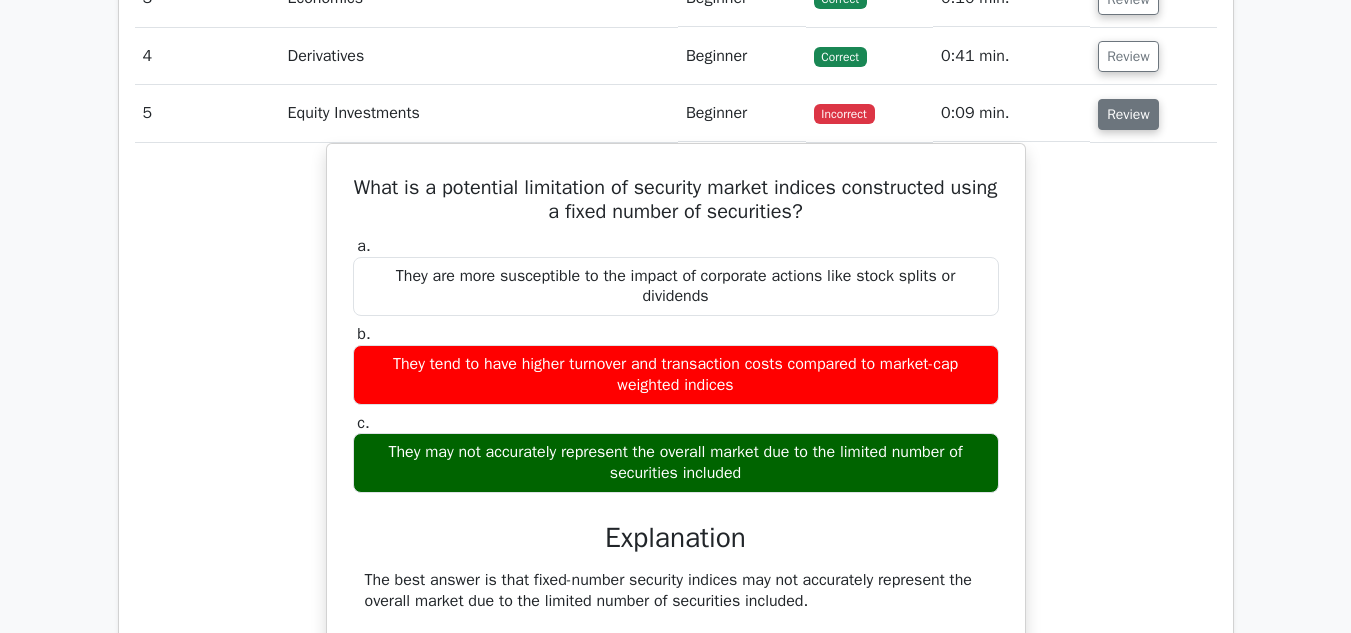 click on "Review" at bounding box center [1128, 114] 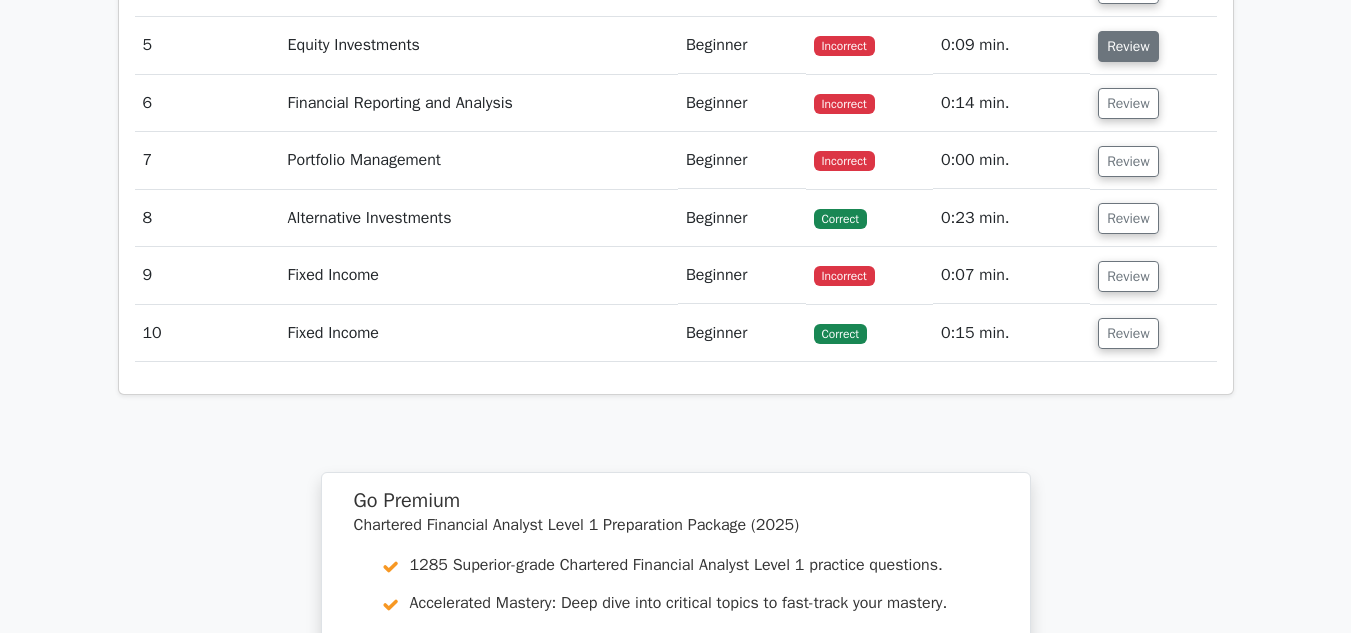 scroll, scrollTop: 1842, scrollLeft: 0, axis: vertical 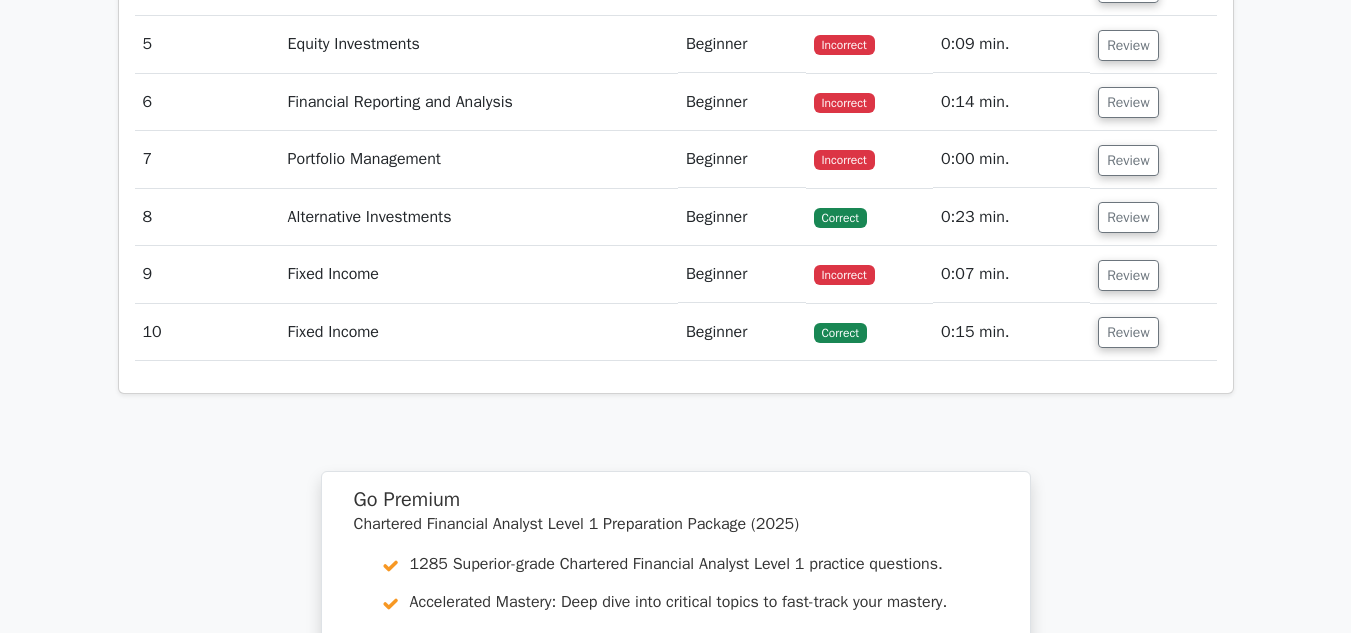 click on "Review" at bounding box center [1153, 217] 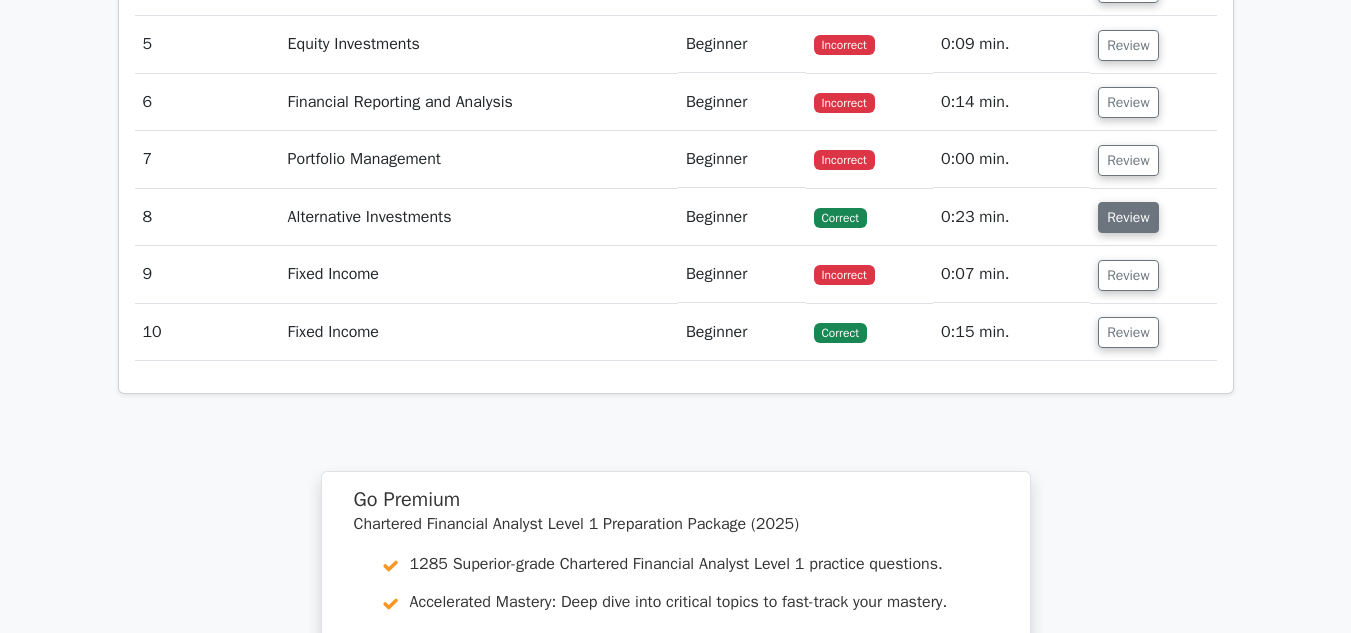 click on "Review" at bounding box center [1128, 217] 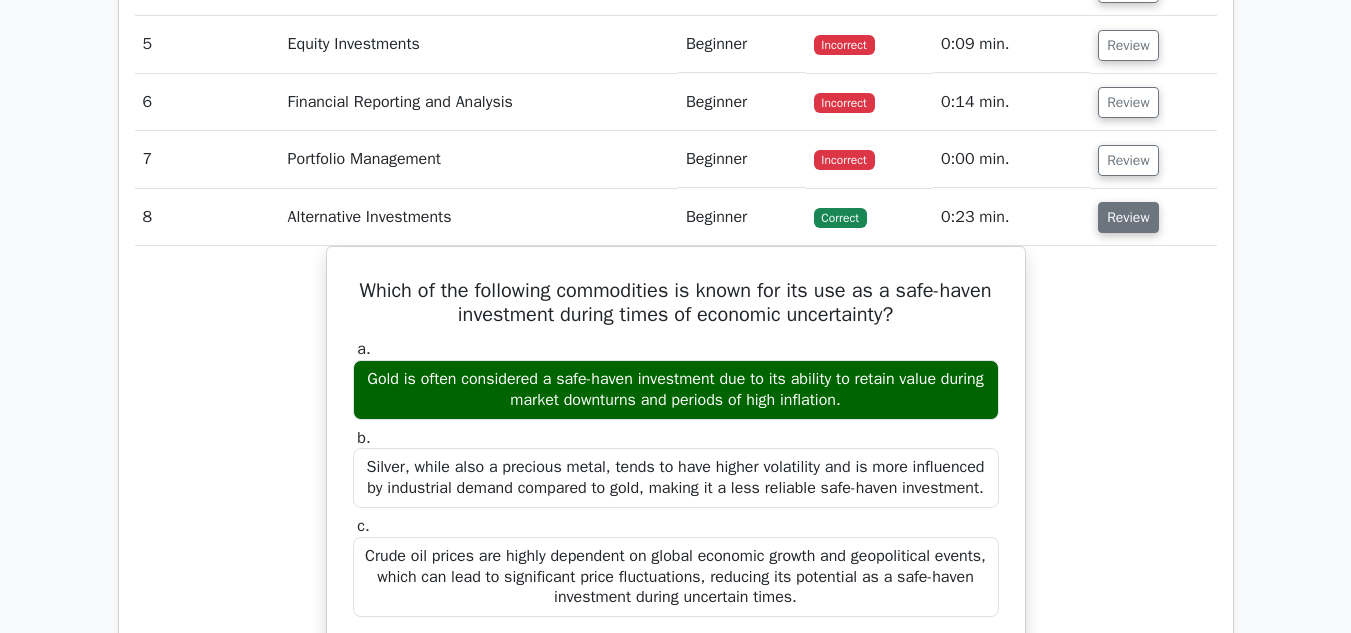 click on "Review" at bounding box center [1128, 217] 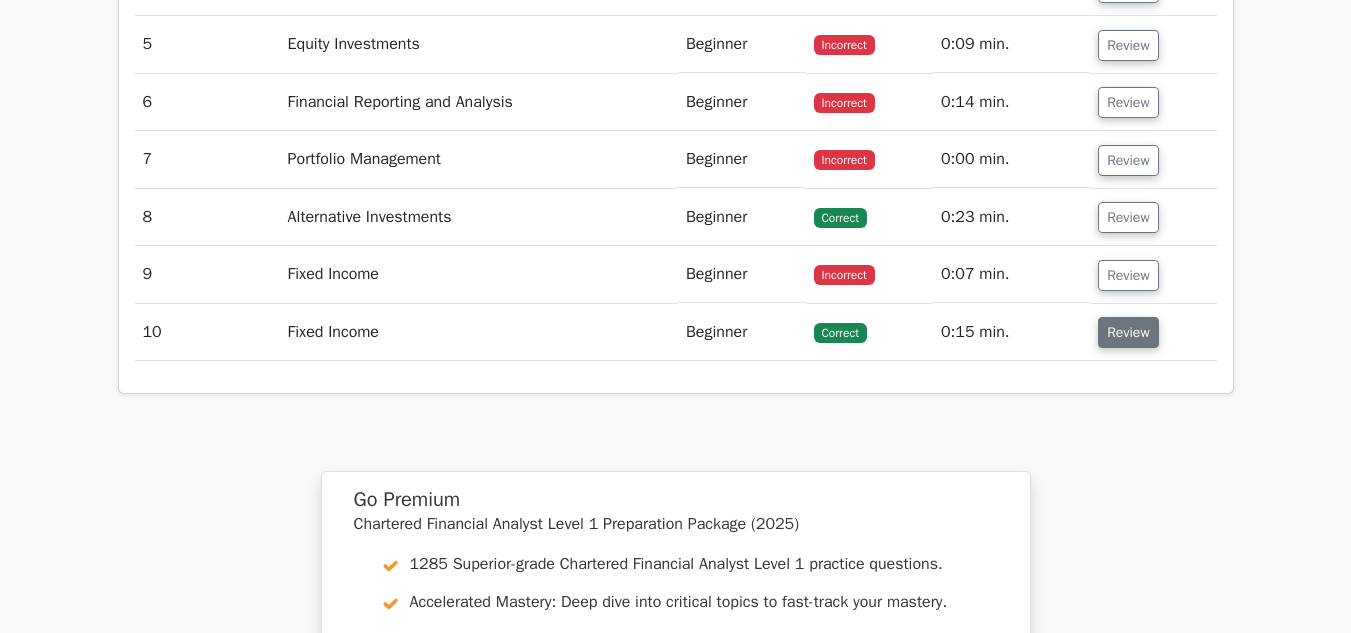 click on "Review" at bounding box center [1128, 332] 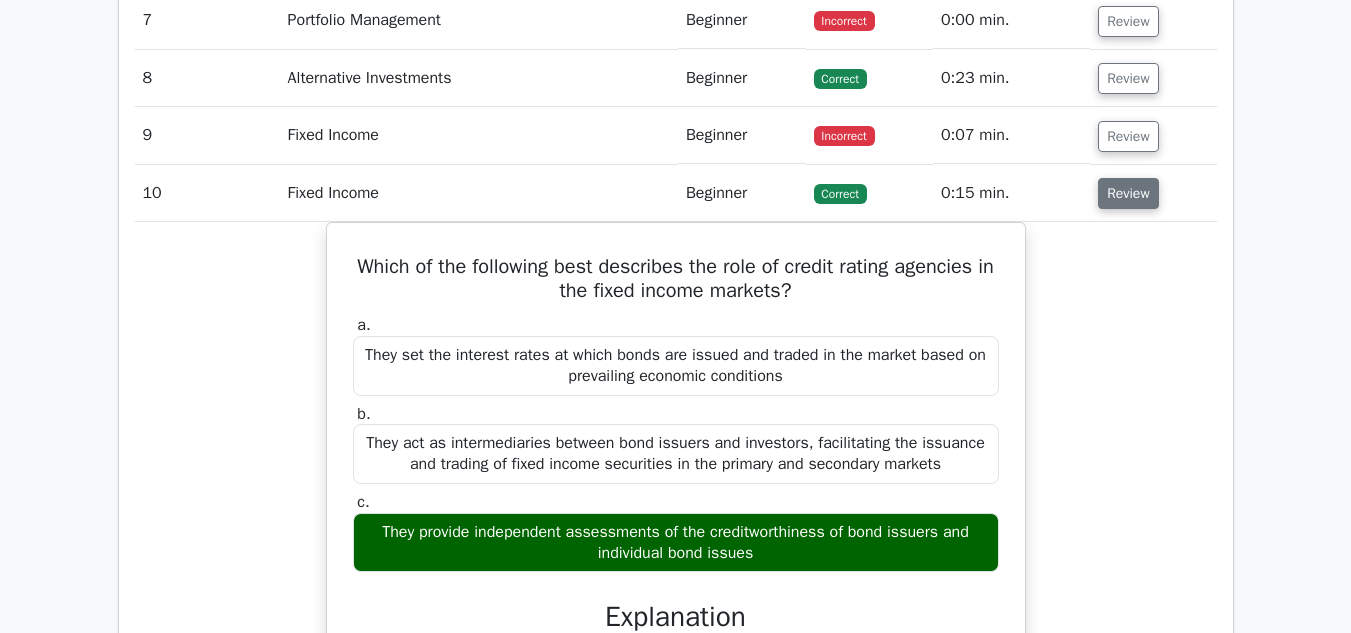 scroll, scrollTop: 1985, scrollLeft: 0, axis: vertical 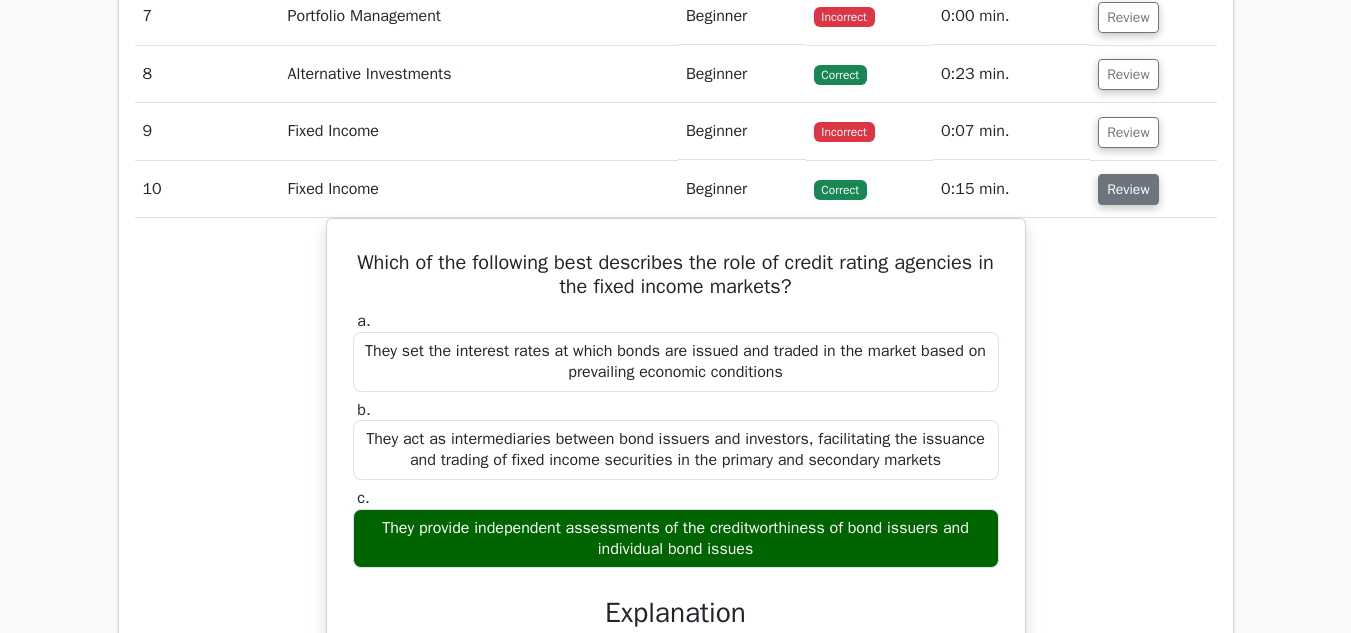 click on "Review" at bounding box center (1128, 189) 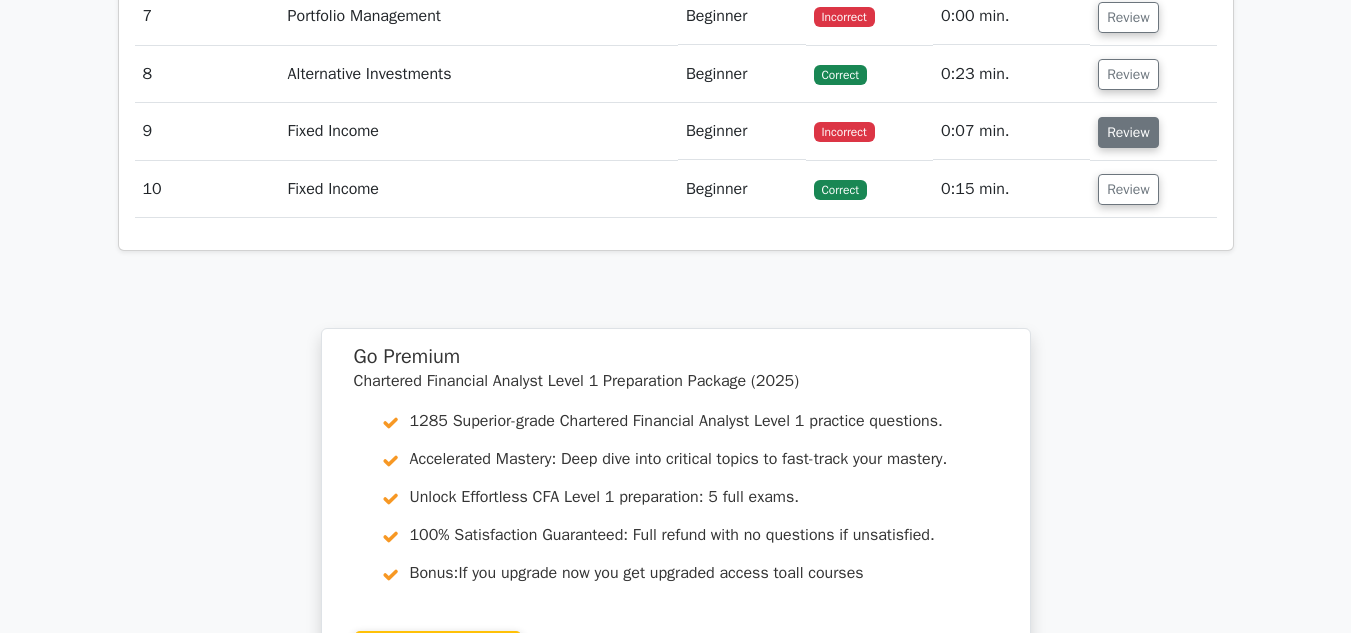click on "Review" at bounding box center (1128, 132) 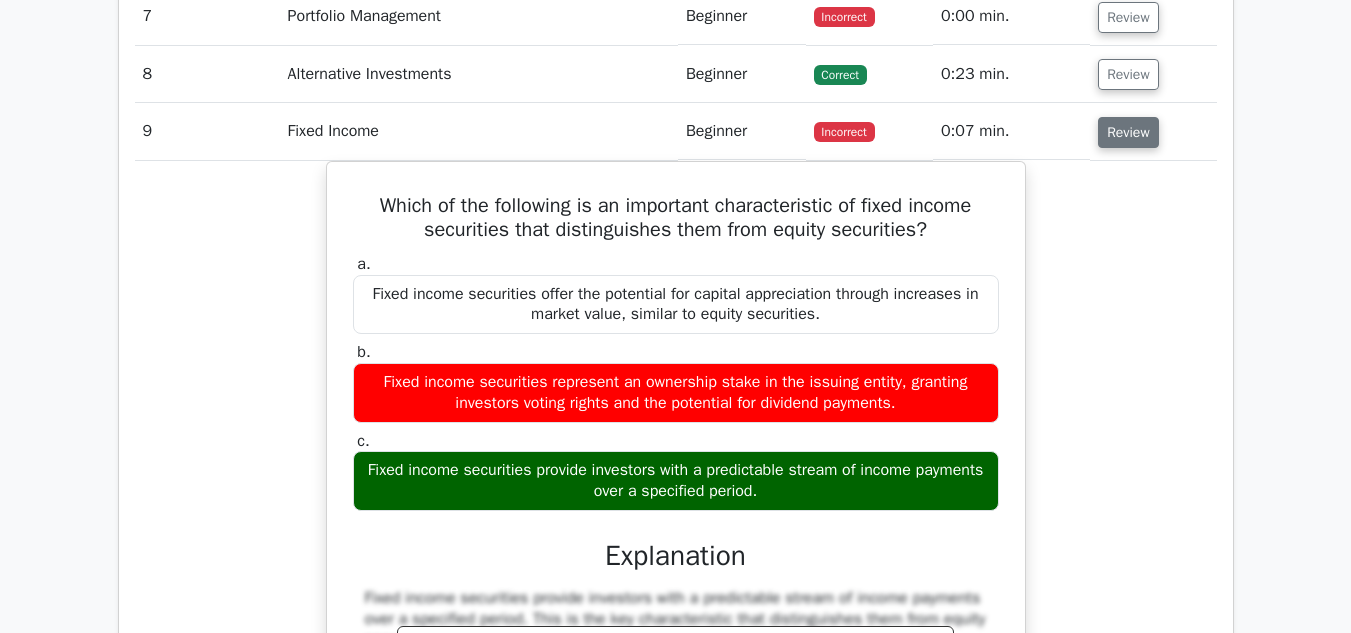 click on "Review" at bounding box center [1128, 132] 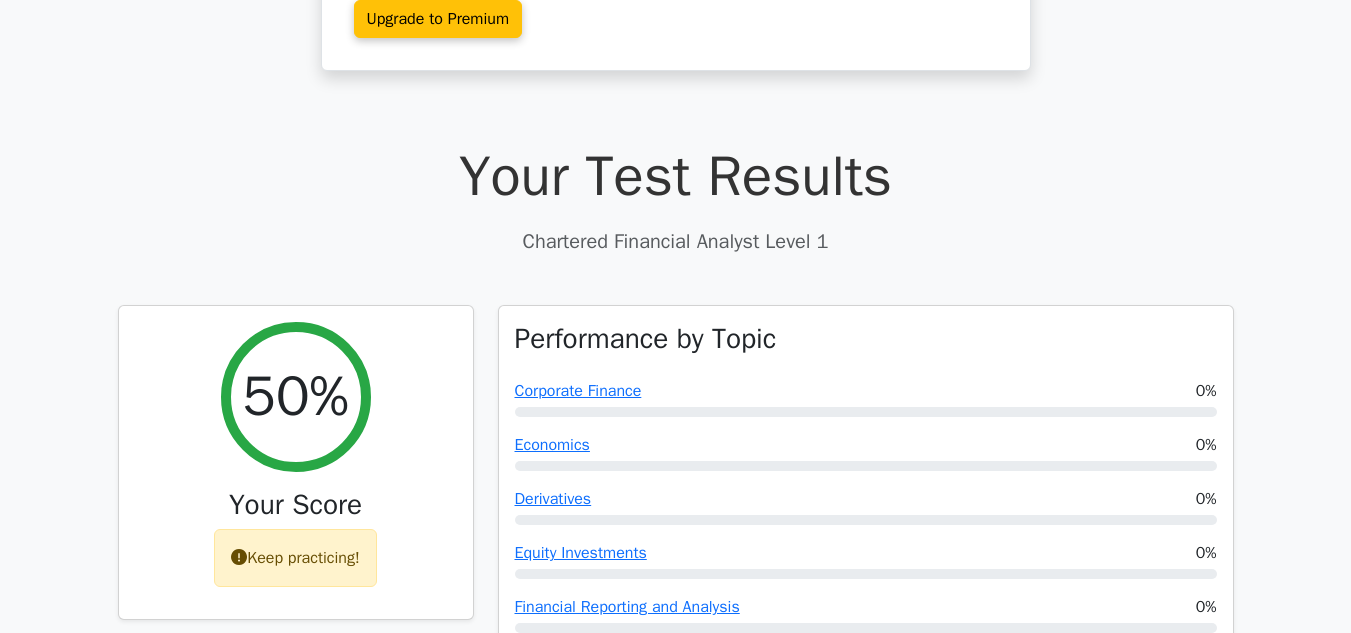 scroll, scrollTop: 0, scrollLeft: 0, axis: both 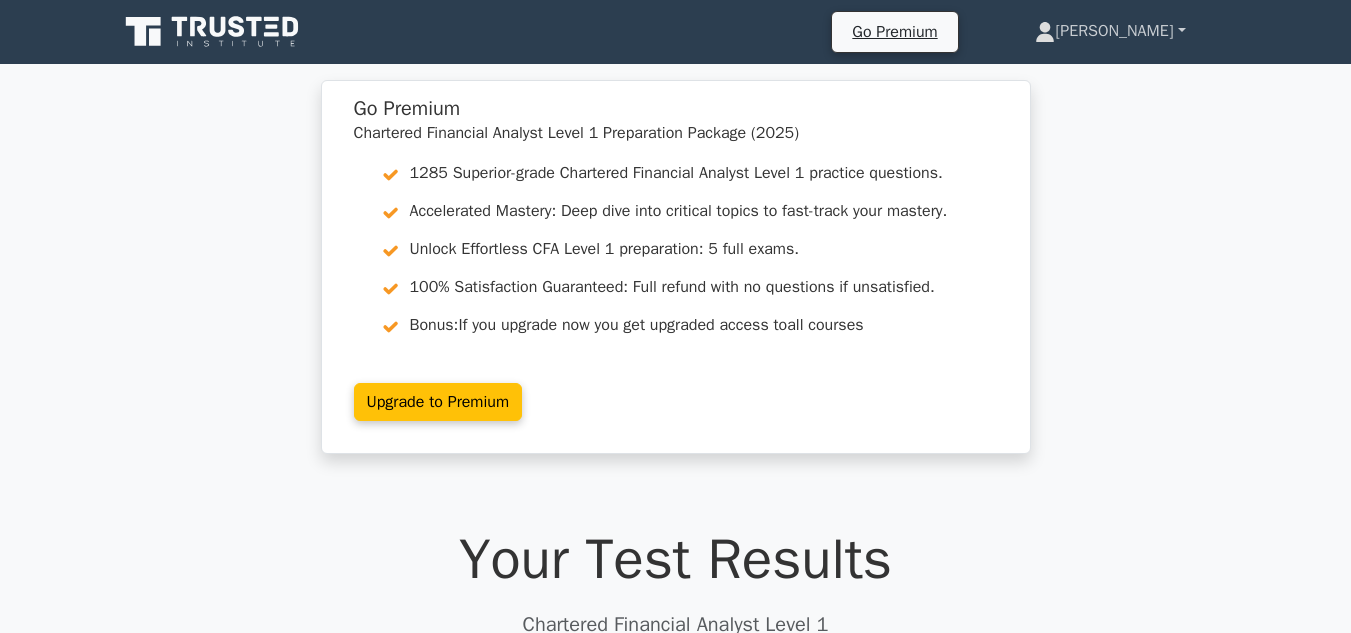 click on "[PERSON_NAME]" at bounding box center (1110, 31) 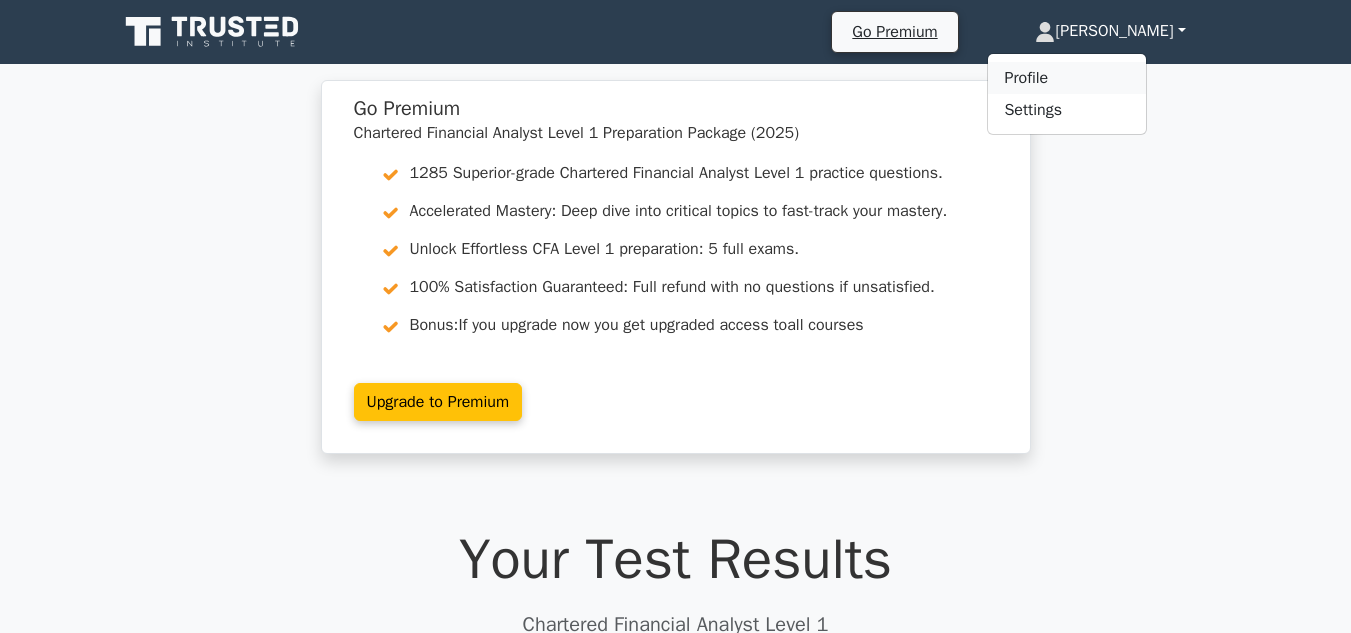click on "Profile" at bounding box center [1067, 78] 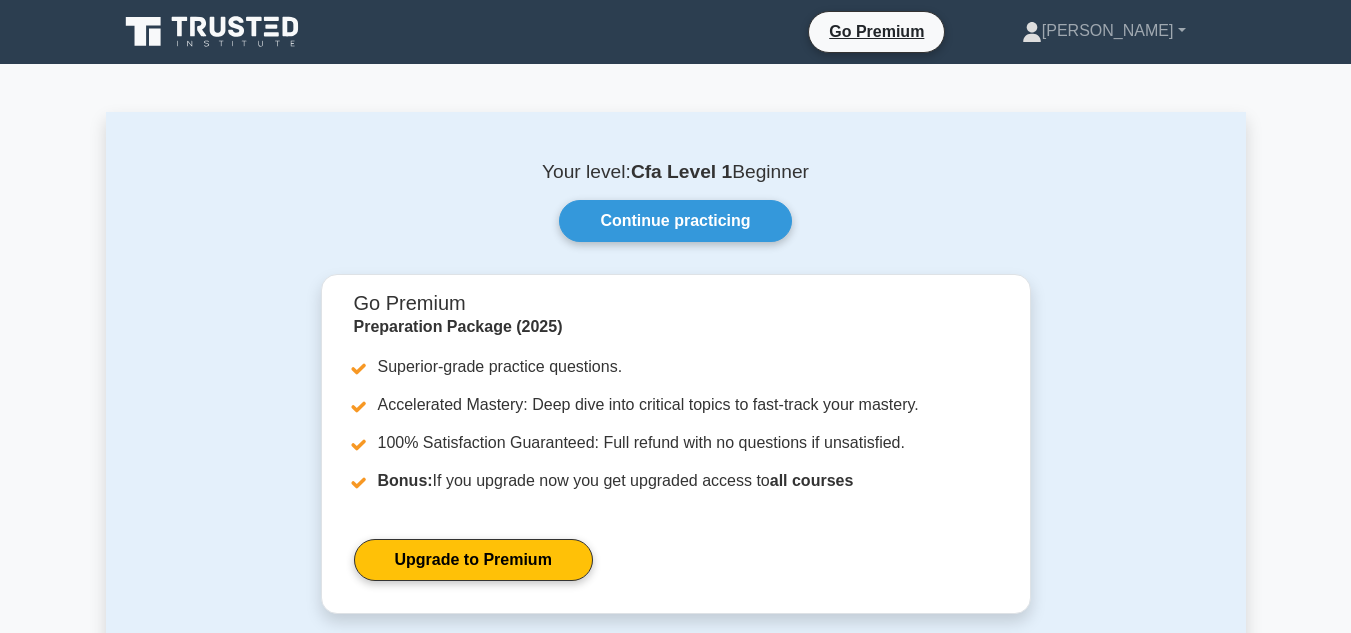 scroll, scrollTop: 0, scrollLeft: 0, axis: both 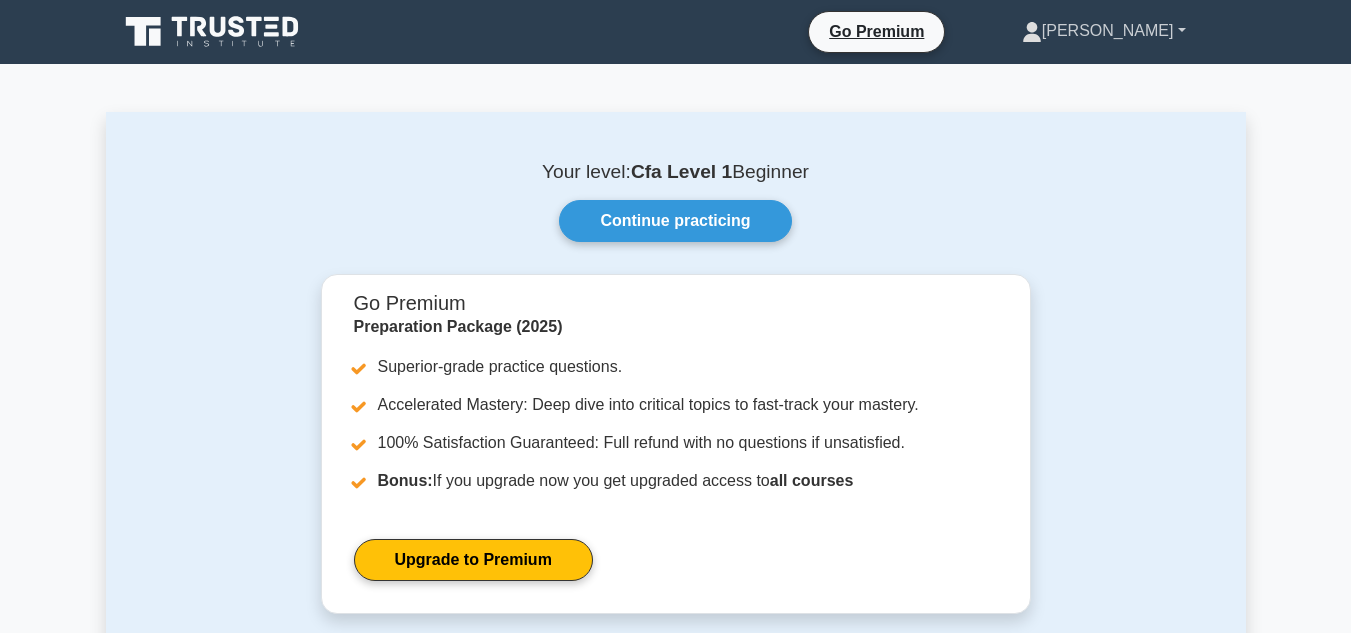 click on "[PERSON_NAME]" at bounding box center (1104, 31) 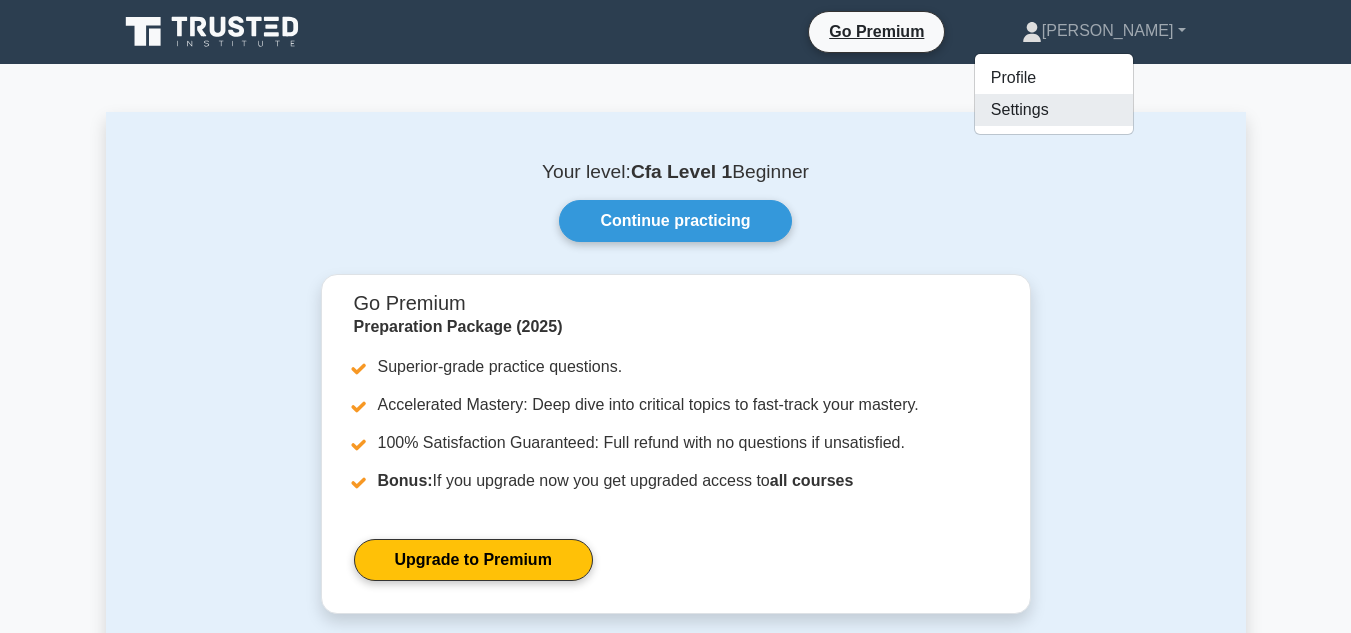 click on "Settings" at bounding box center [1054, 110] 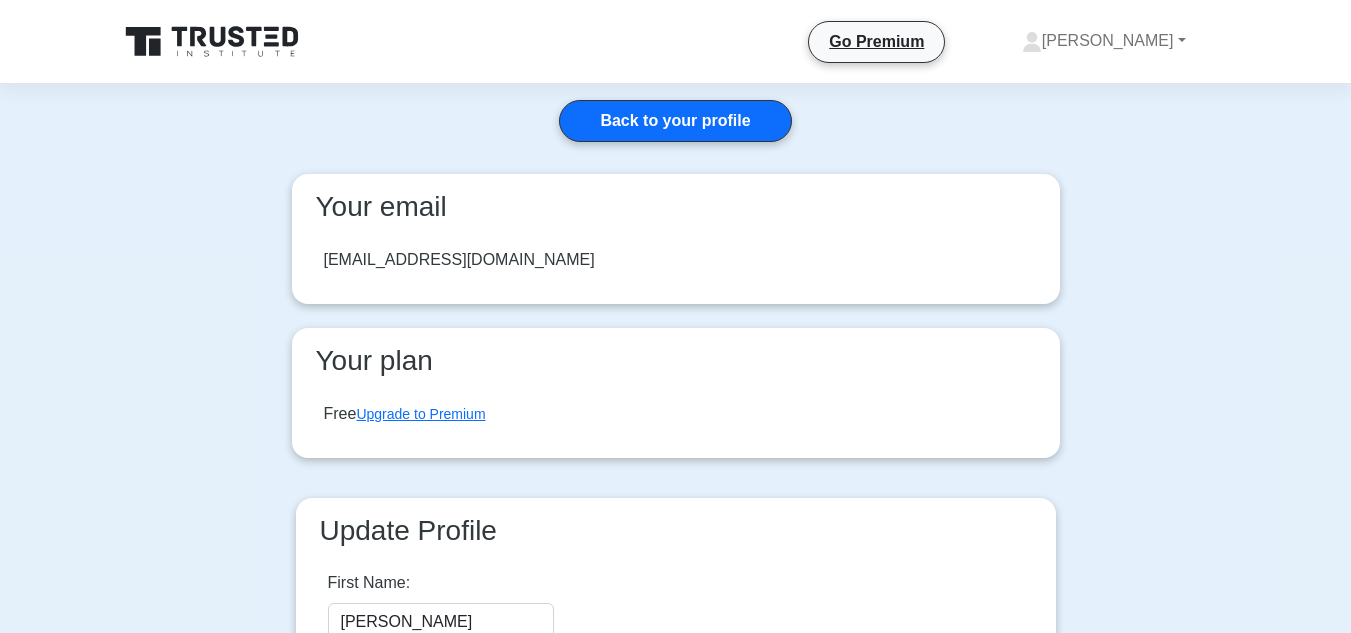 scroll, scrollTop: 0, scrollLeft: 0, axis: both 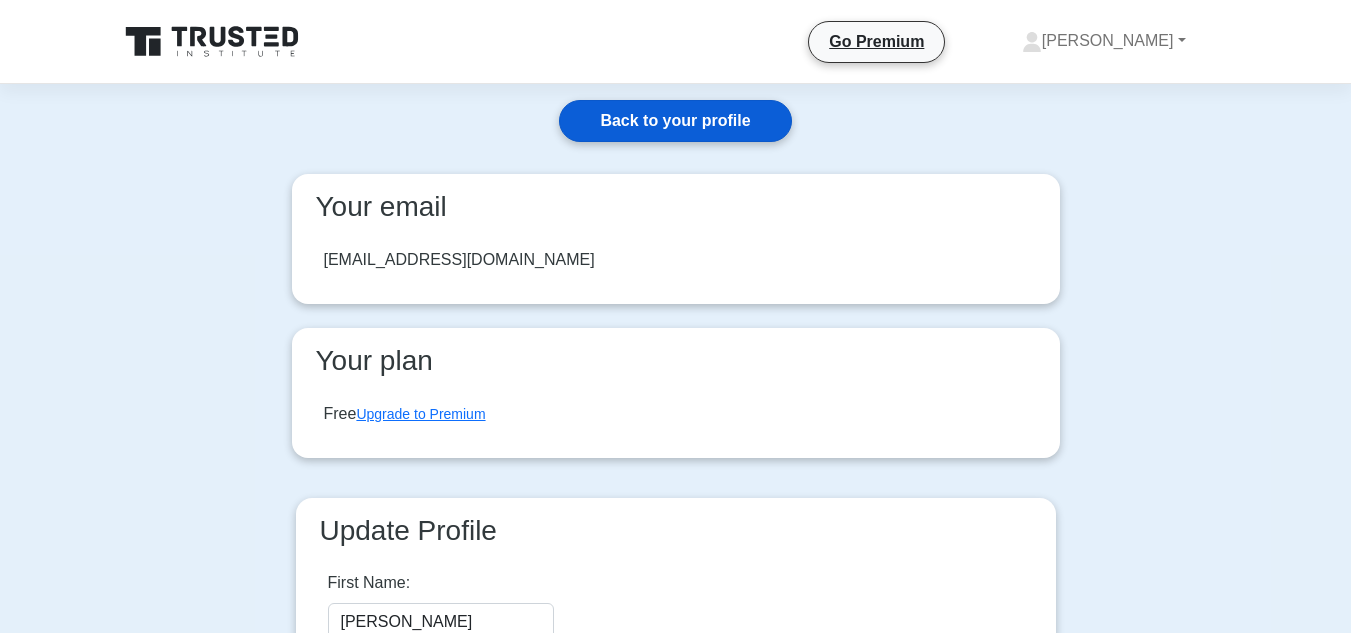 click on "Back to your profile" at bounding box center [675, 121] 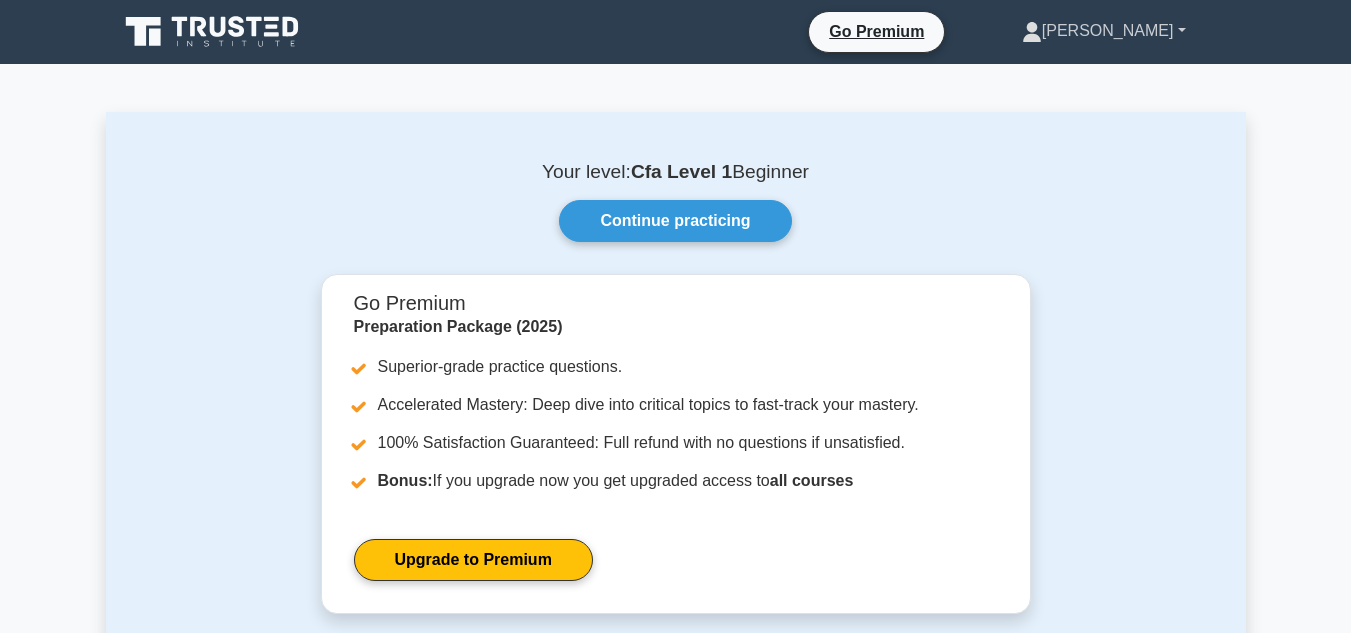 scroll, scrollTop: 0, scrollLeft: 0, axis: both 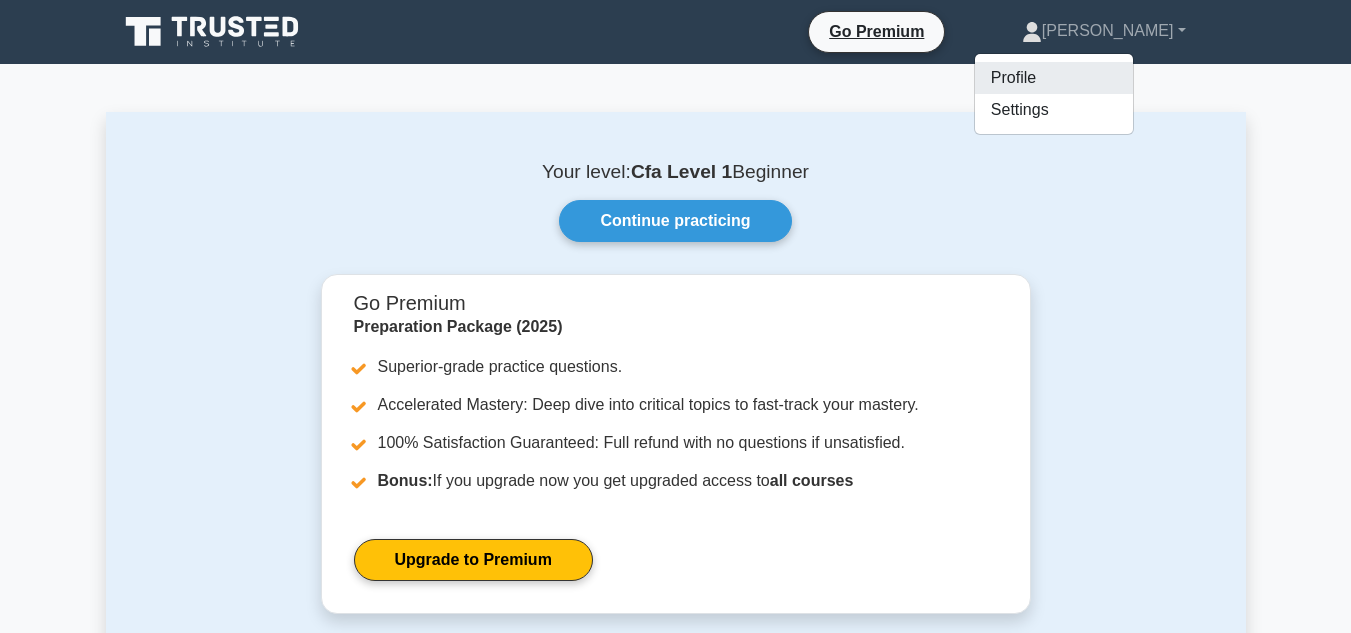 click on "Profile" at bounding box center [1054, 78] 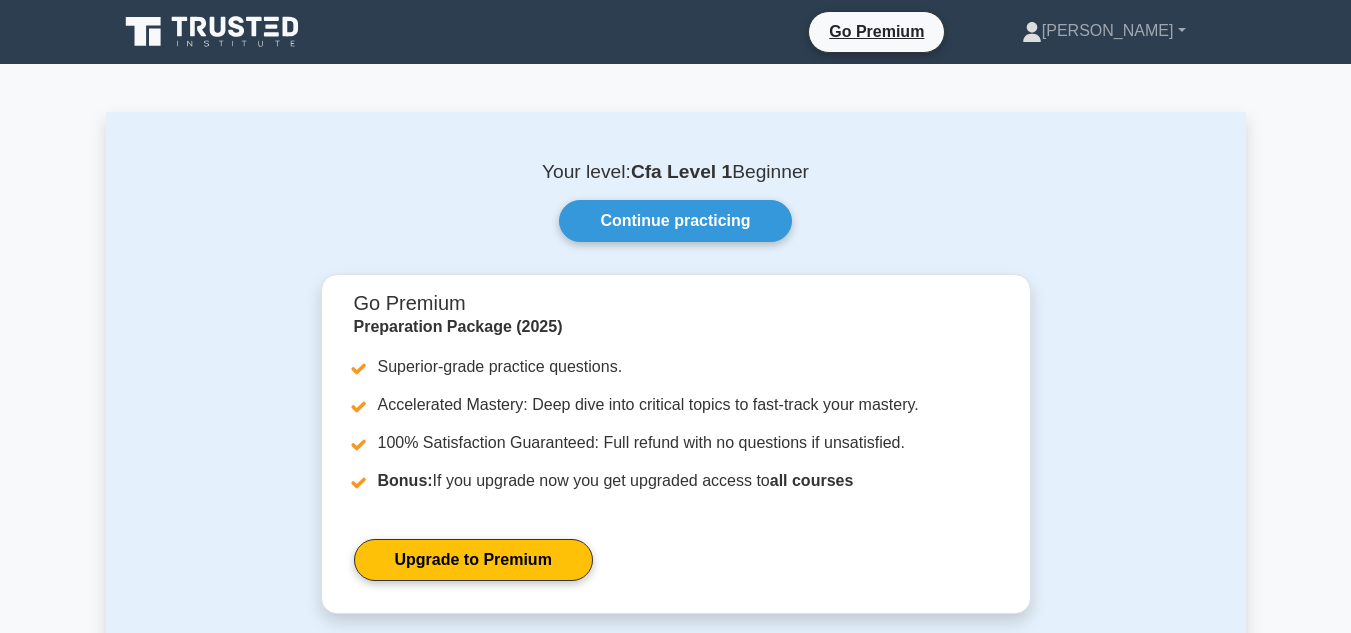 scroll, scrollTop: 0, scrollLeft: 0, axis: both 